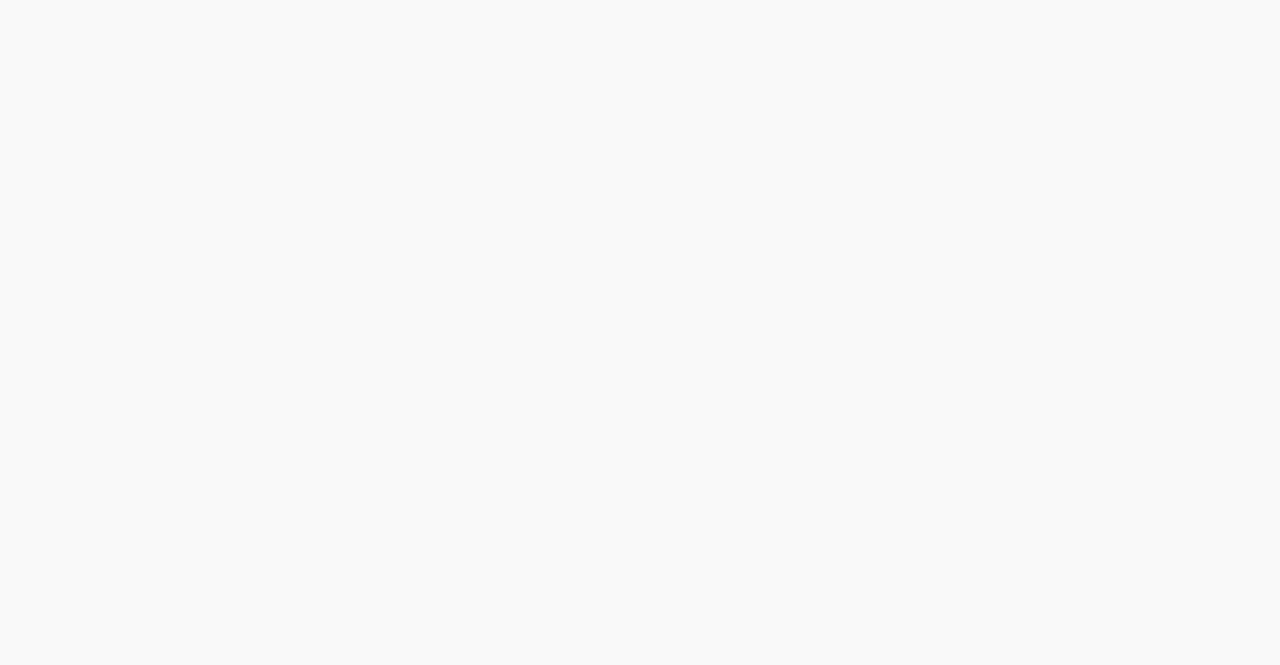 scroll, scrollTop: 0, scrollLeft: 0, axis: both 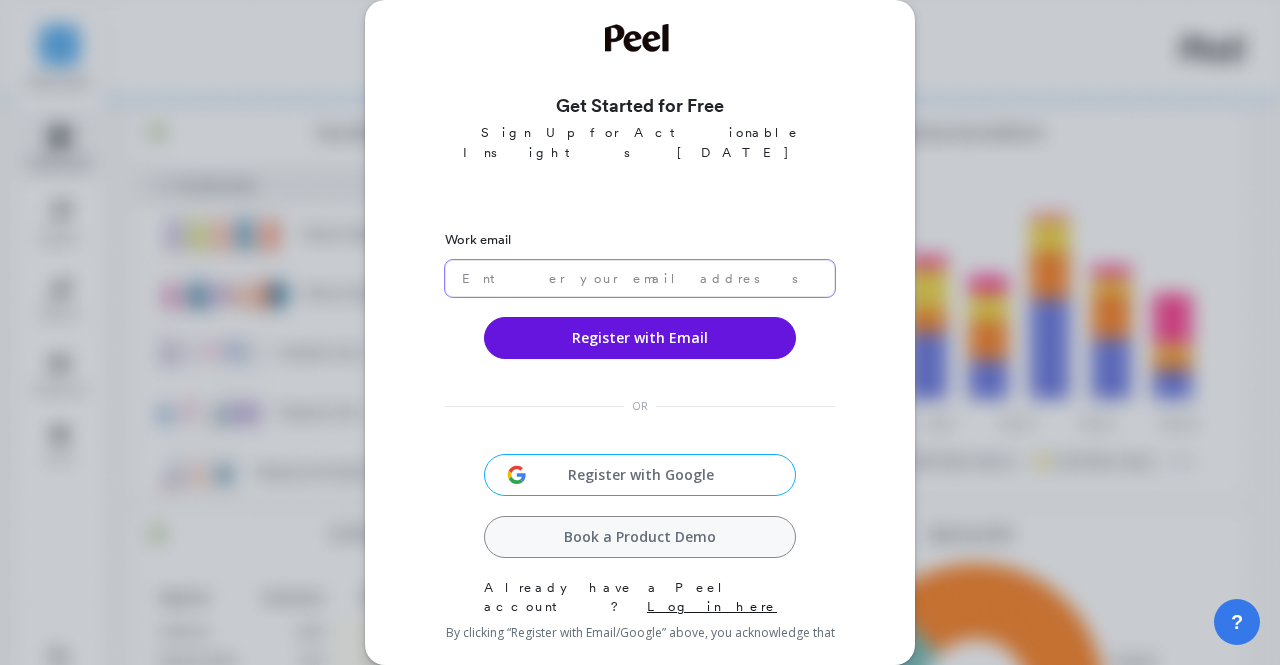 click at bounding box center (640, 278) 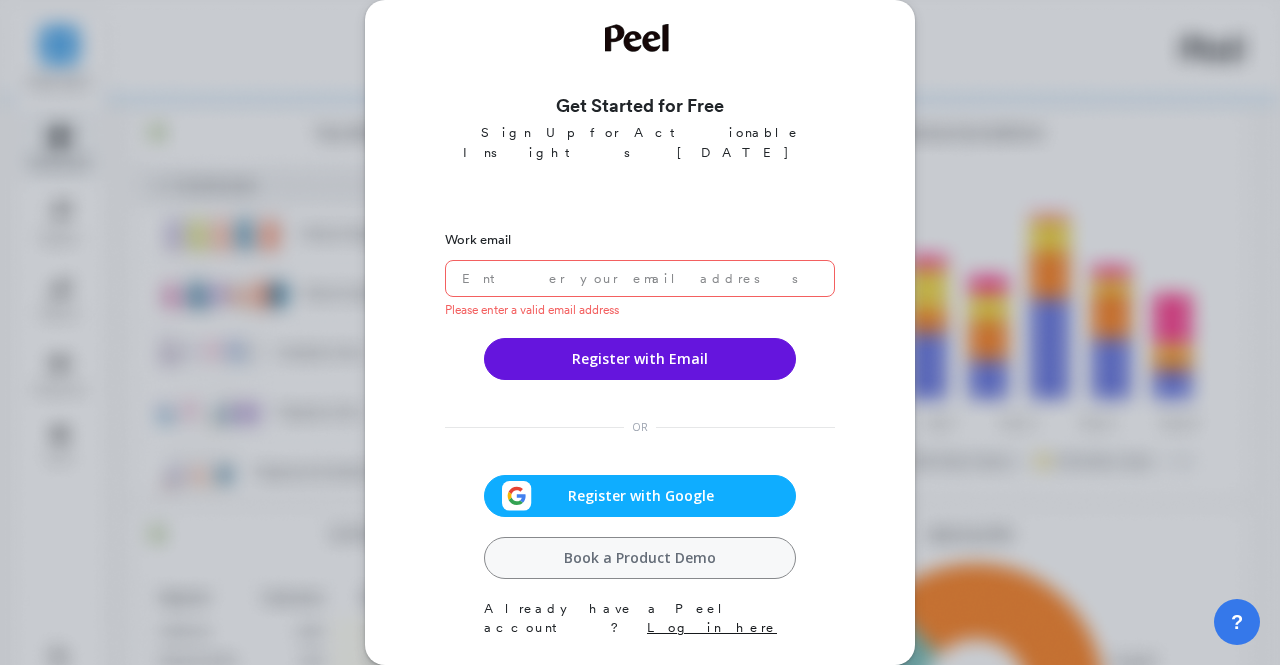 click on "Register with Google" at bounding box center (640, 496) 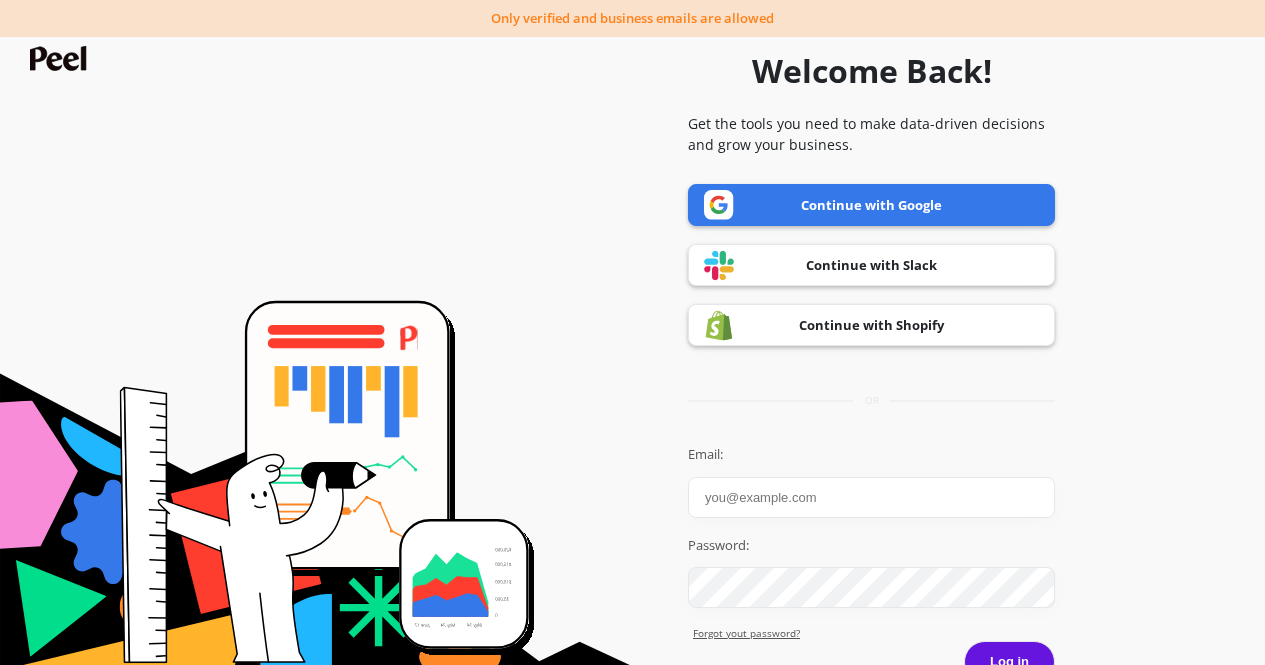 scroll, scrollTop: 0, scrollLeft: 0, axis: both 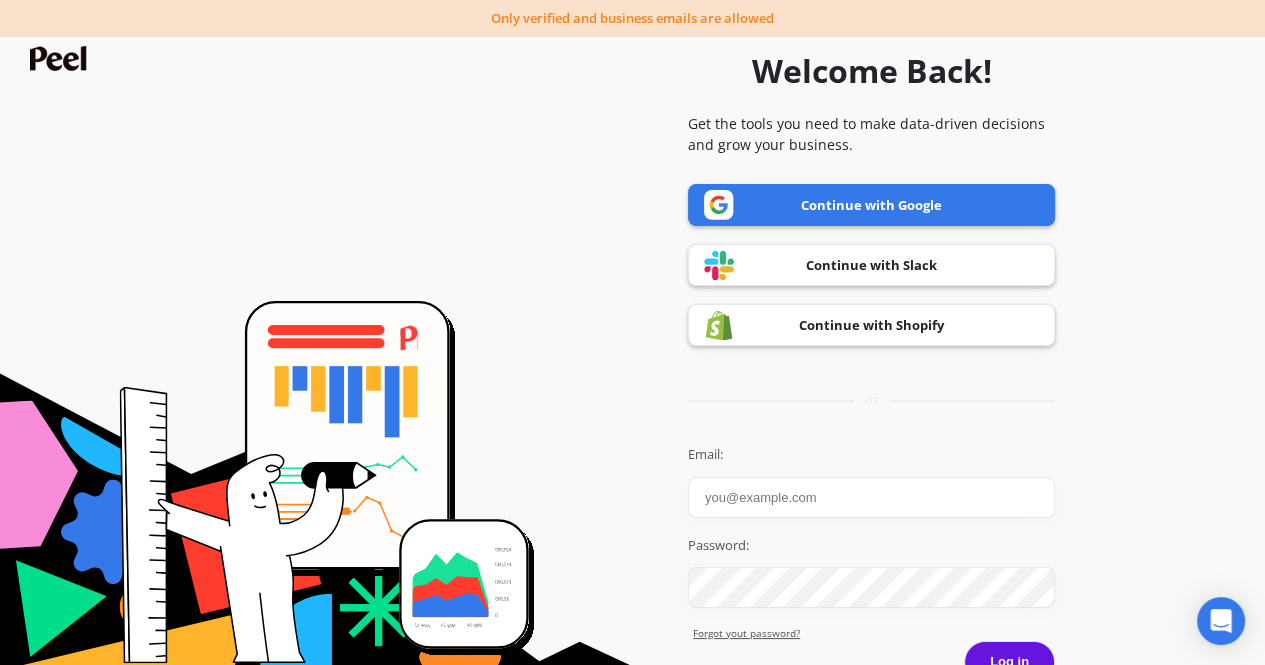 click on "Continue with Google" at bounding box center (871, 205) 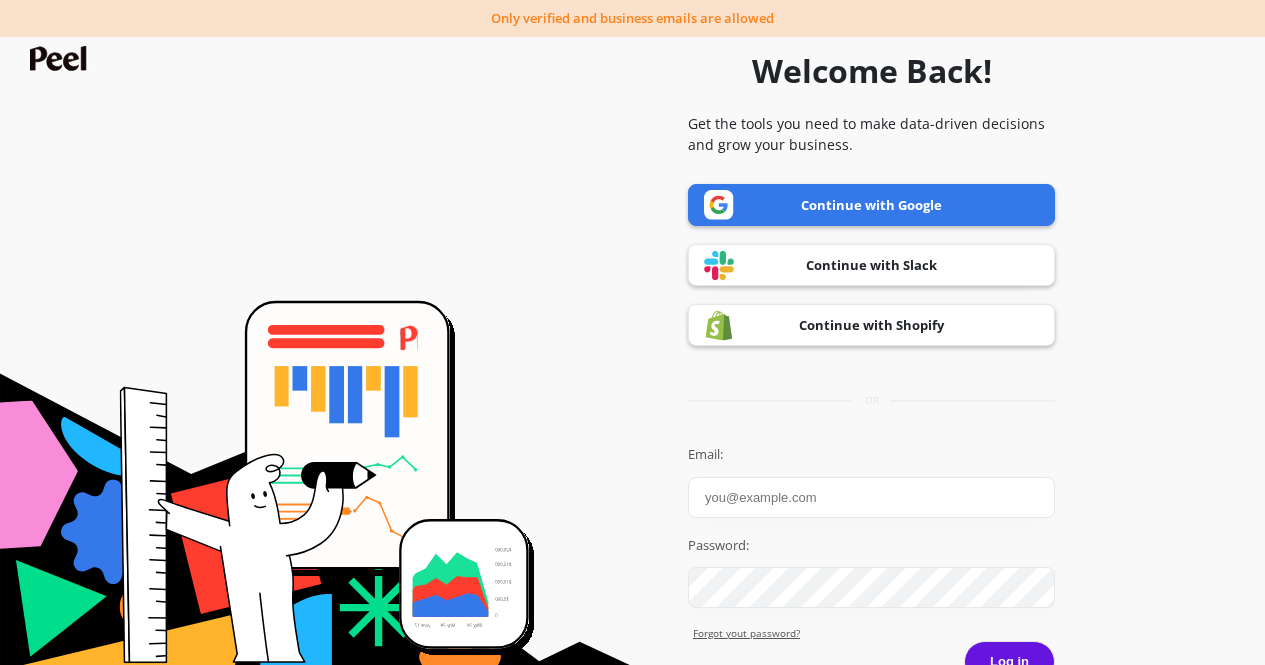scroll, scrollTop: 0, scrollLeft: 0, axis: both 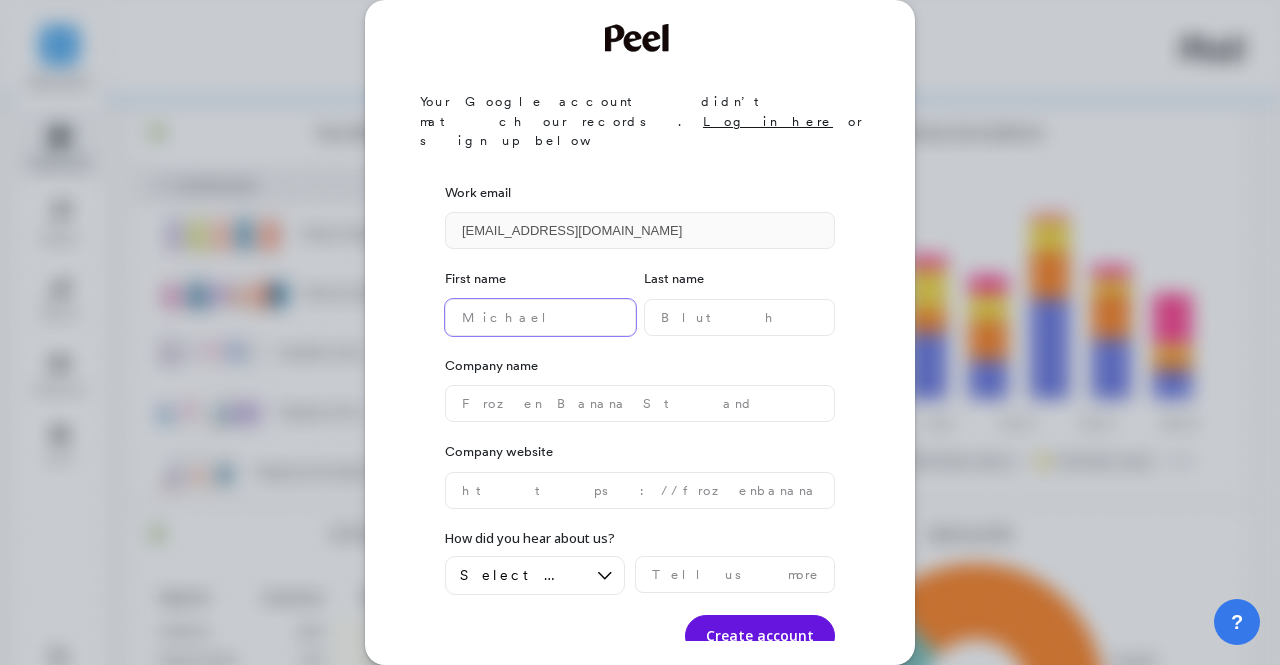 click at bounding box center (540, 317) 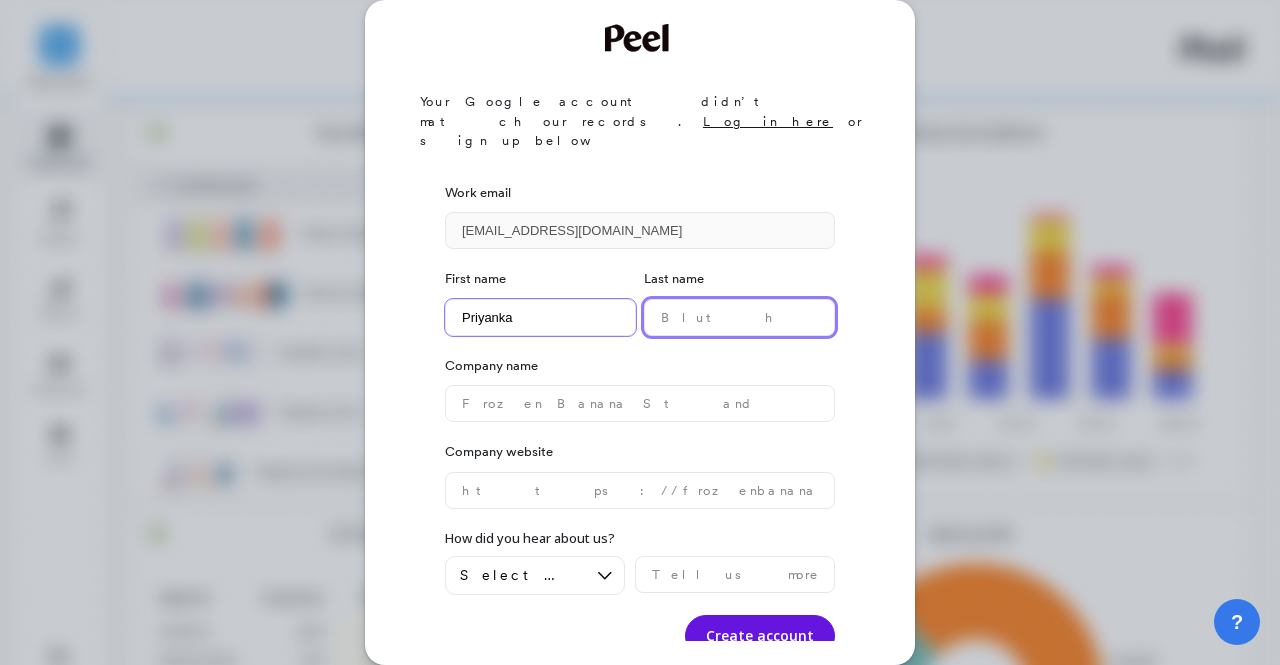 type on "Goyal" 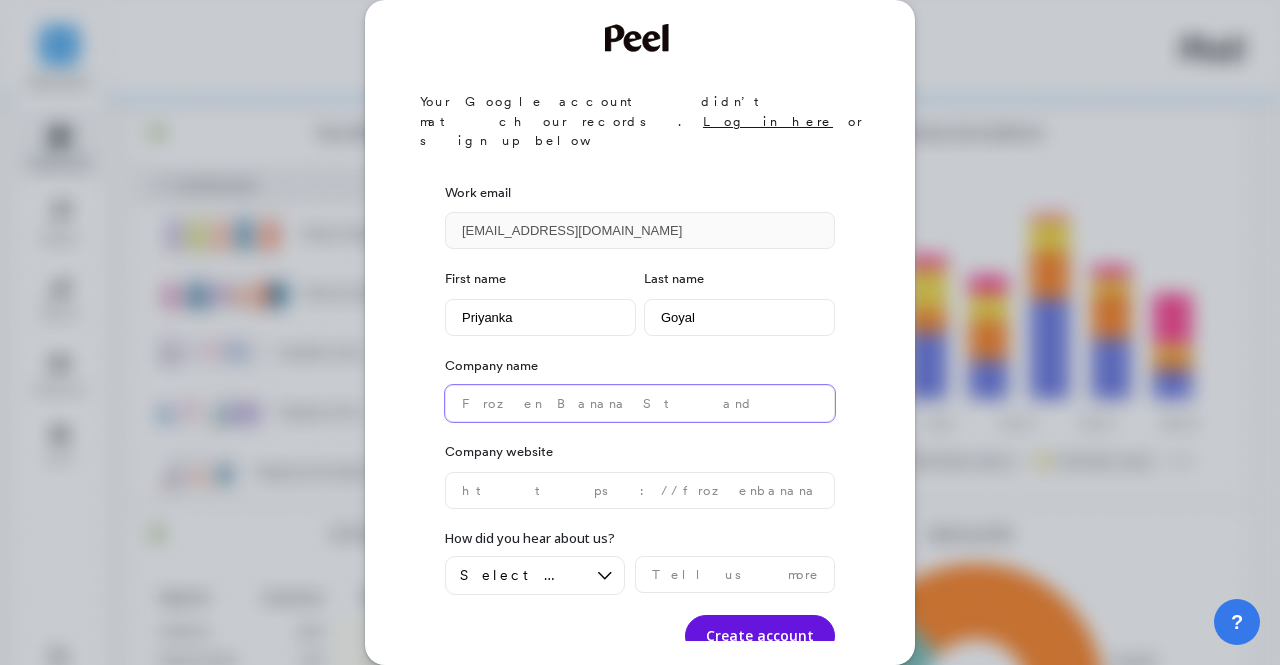 click at bounding box center [640, 403] 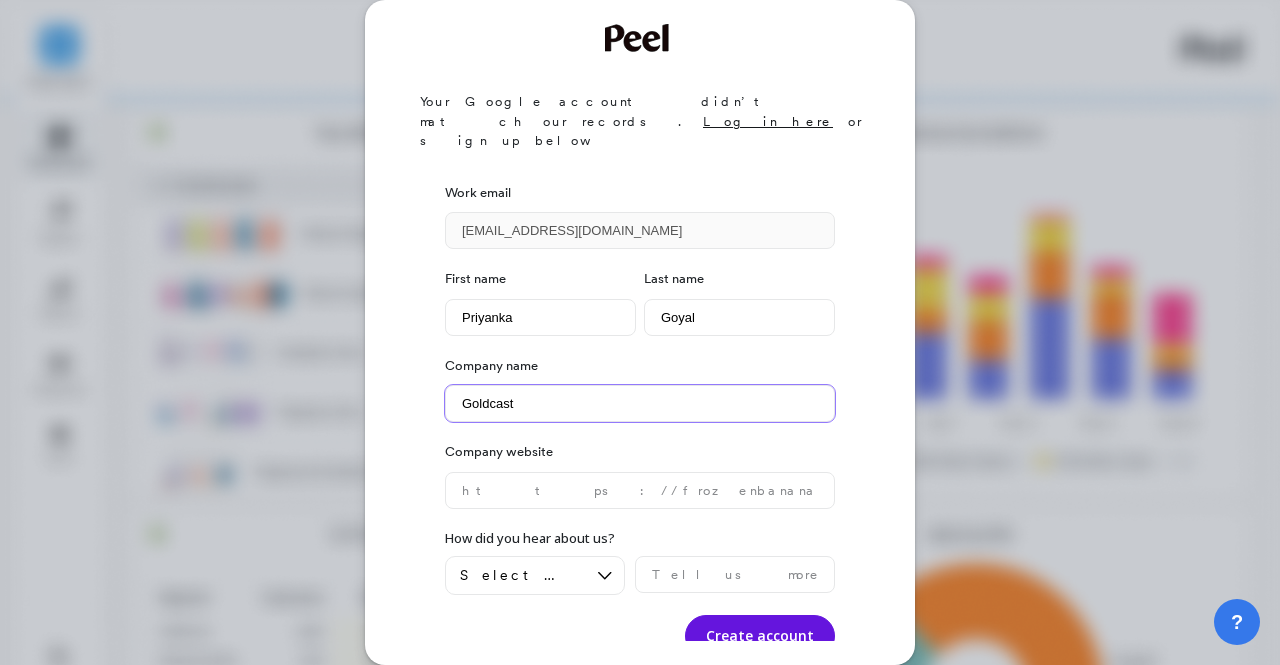type on "Goldcast" 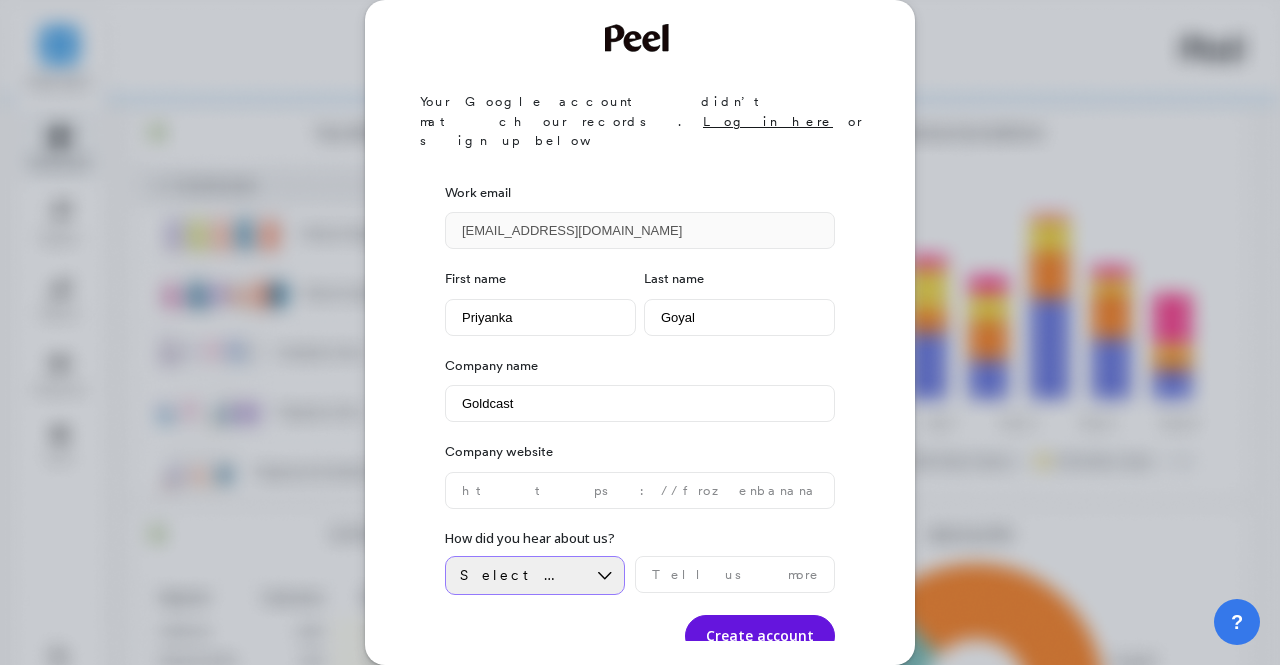 drag, startPoint x: 580, startPoint y: 556, endPoint x: 554, endPoint y: 535, distance: 33.42155 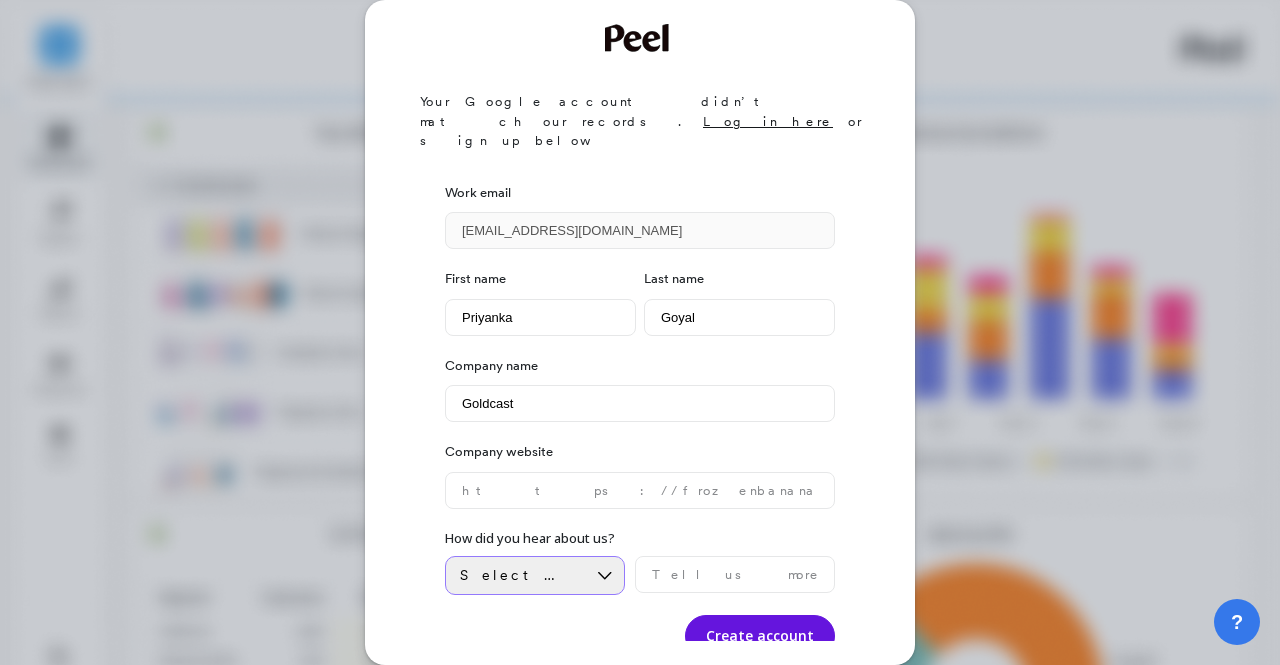 click on "Select an option" at bounding box center [521, 575] 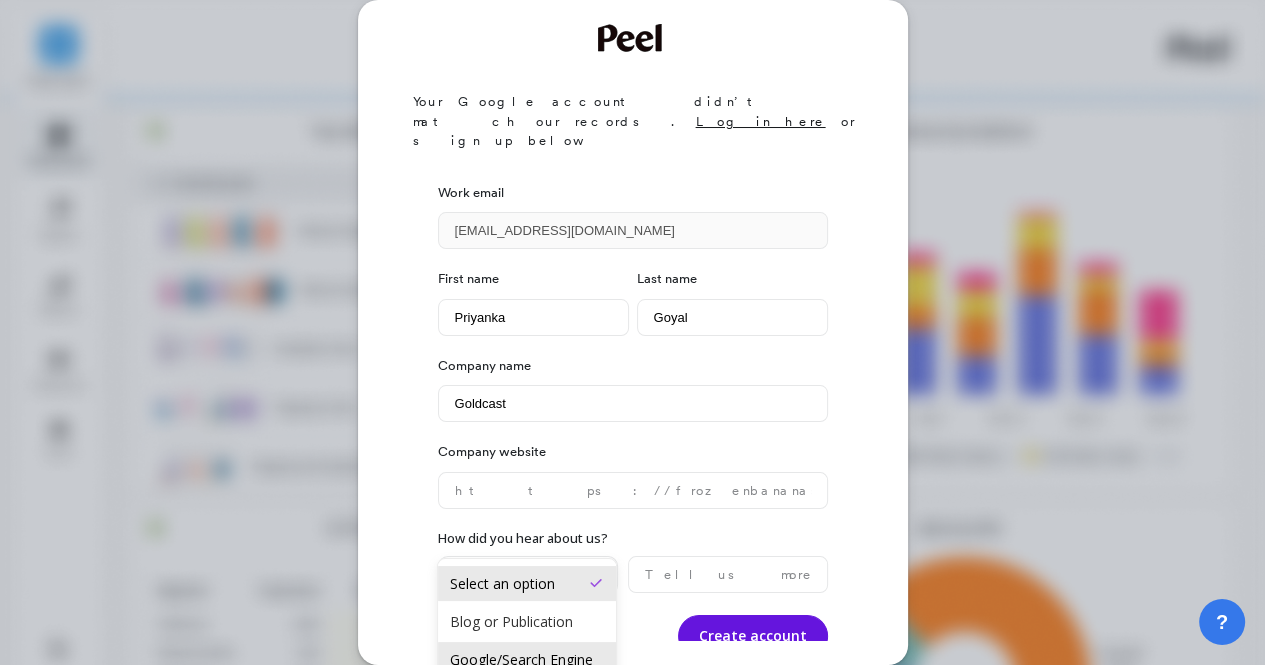 click on "Google/Search Engine" at bounding box center (527, 659) 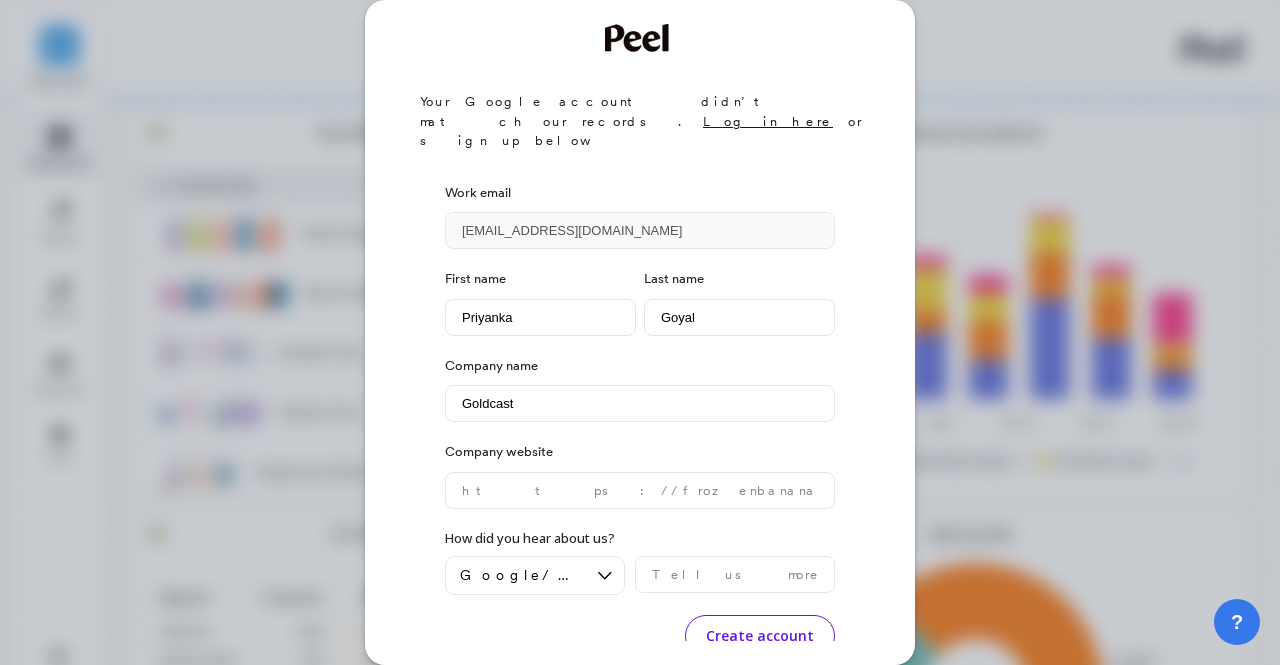 click on "Create account" at bounding box center (760, 636) 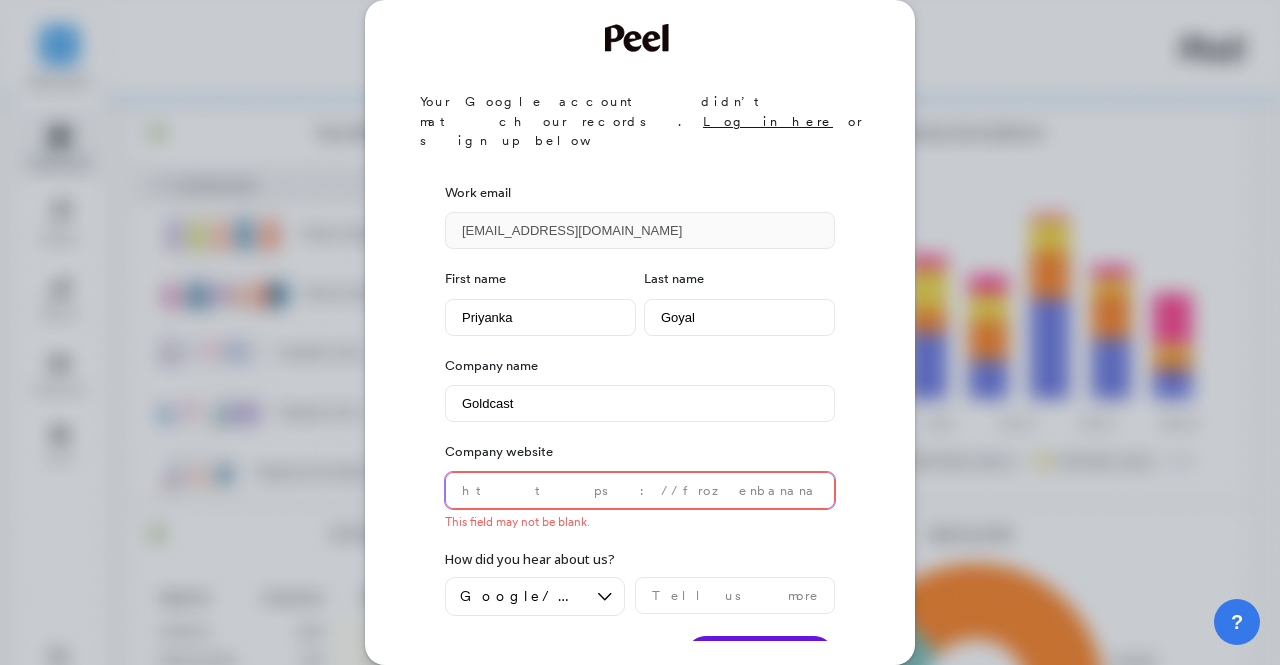click at bounding box center (640, 490) 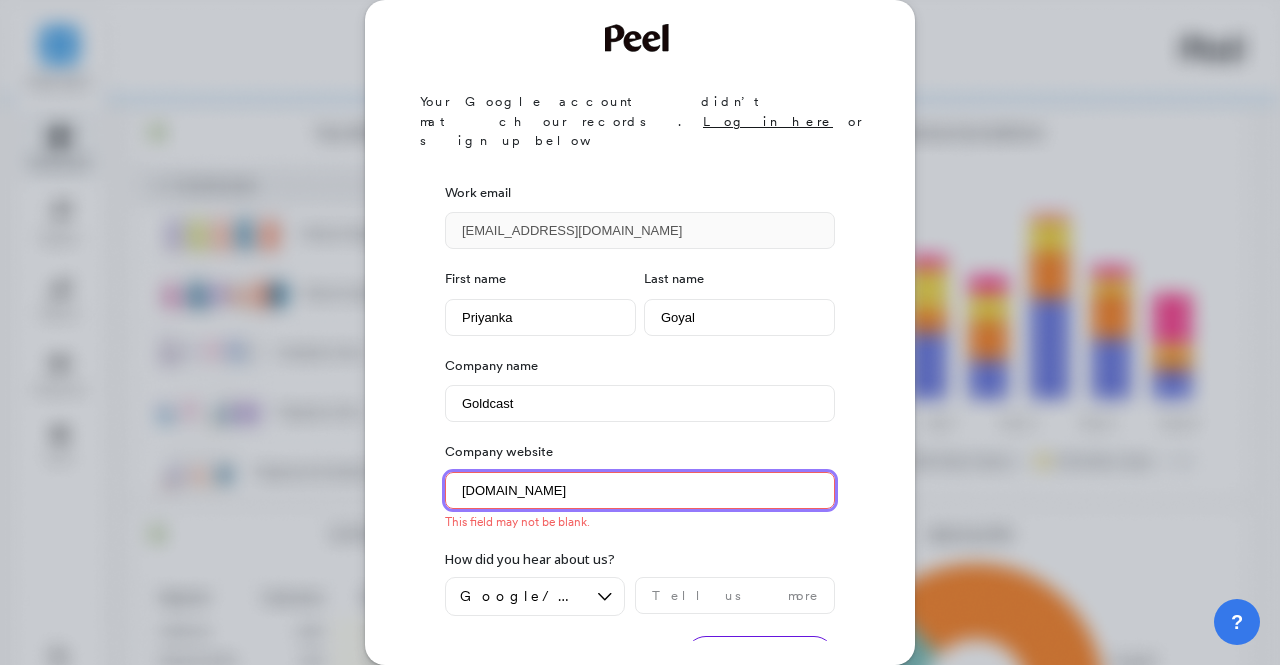 type on "www.goldcast.com" 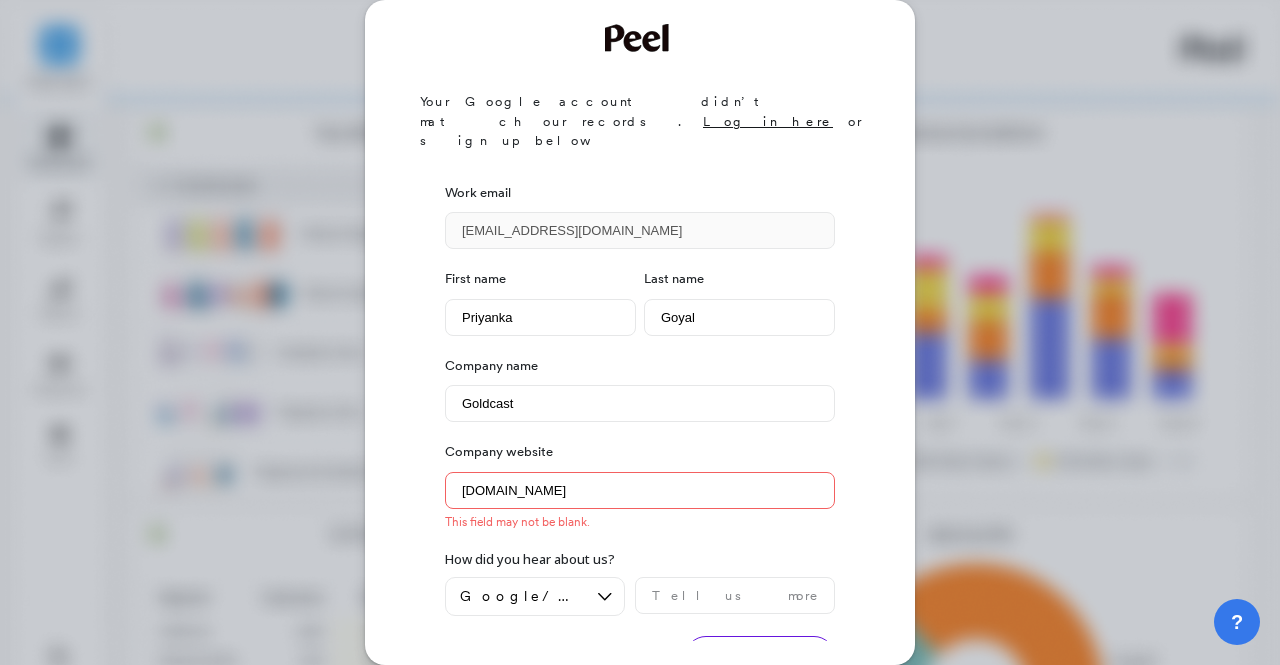 click on "Create account" at bounding box center [760, 657] 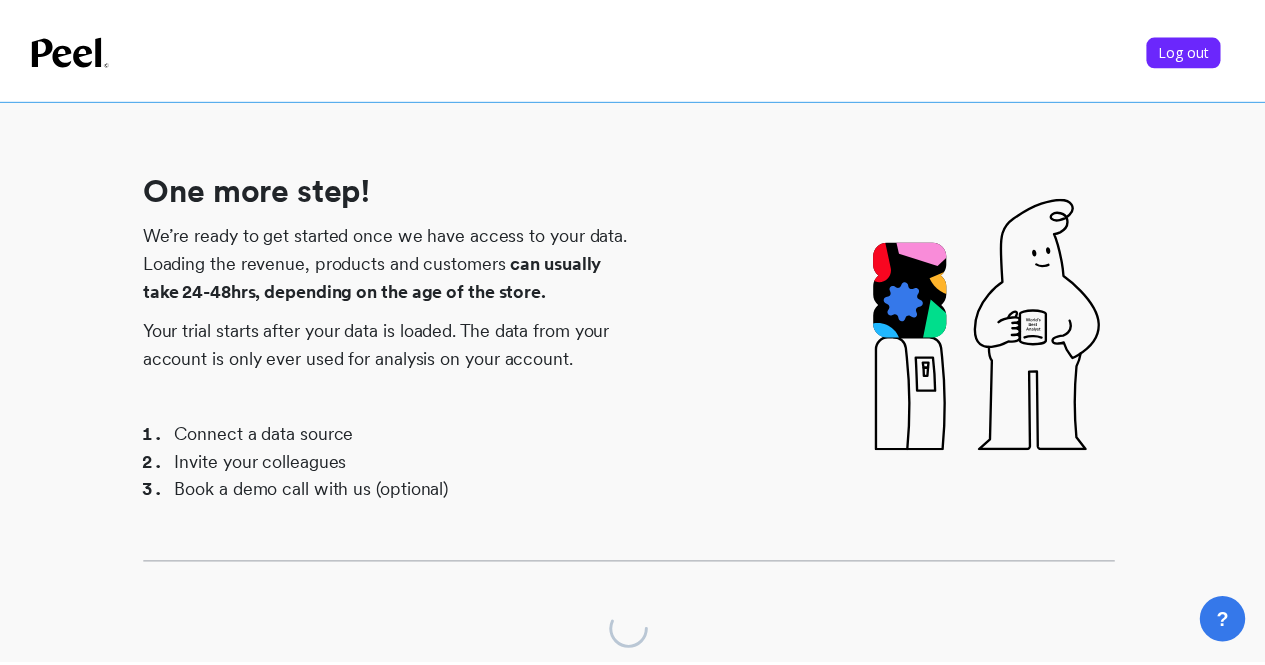 scroll, scrollTop: 0, scrollLeft: 0, axis: both 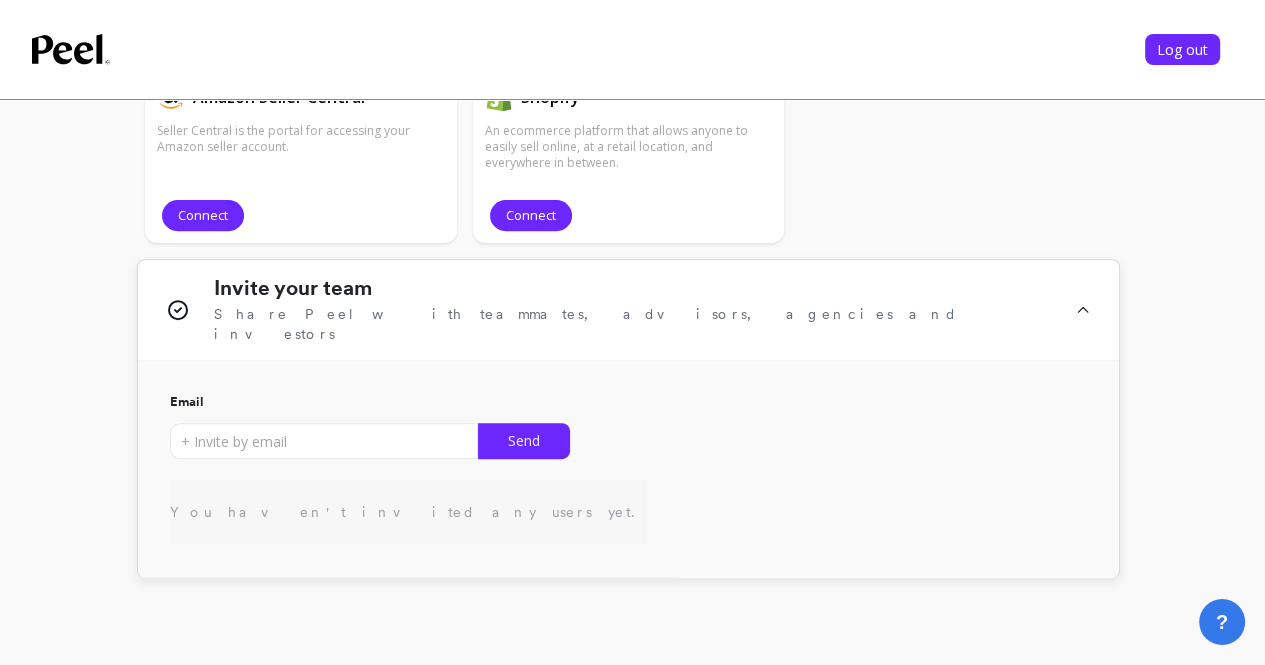 click 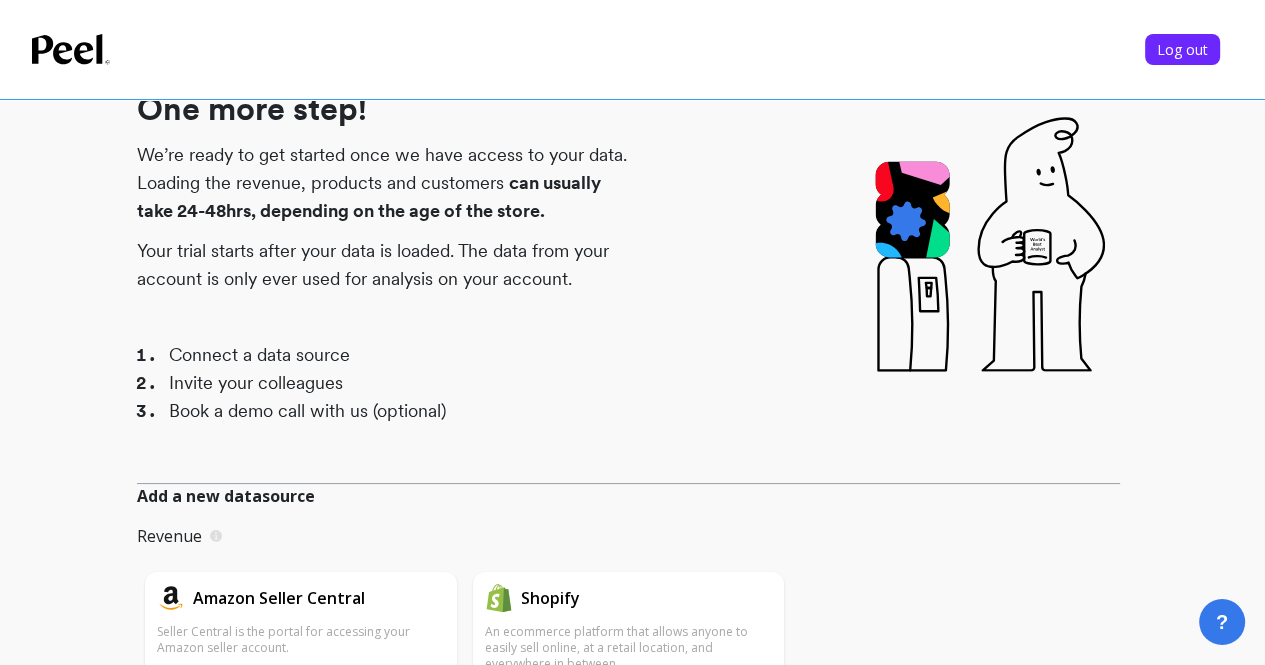 scroll, scrollTop: 120, scrollLeft: 0, axis: vertical 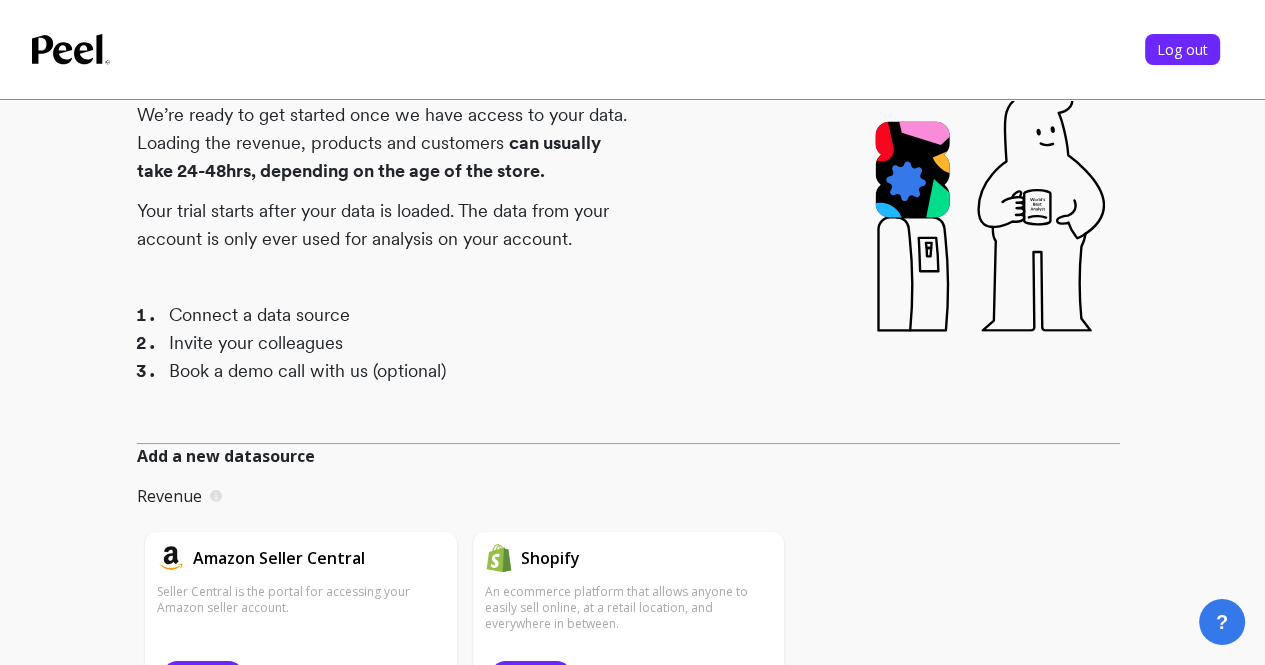 click on "Add a new datasource" at bounding box center (226, 456) 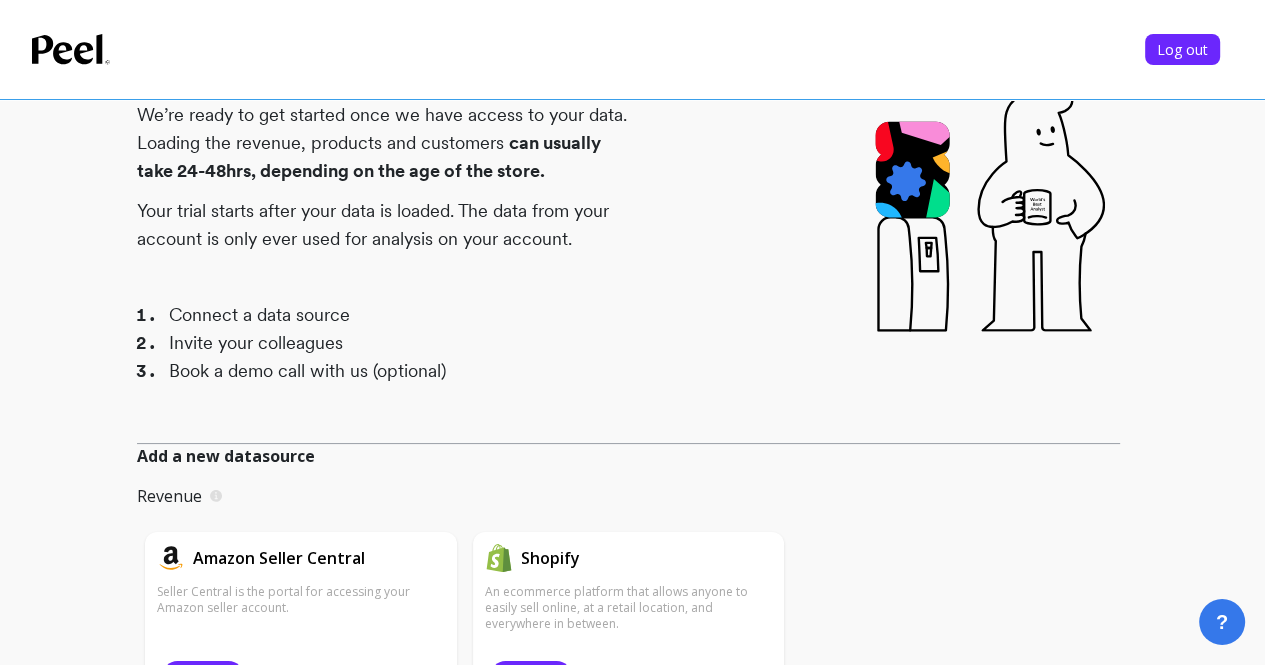 click 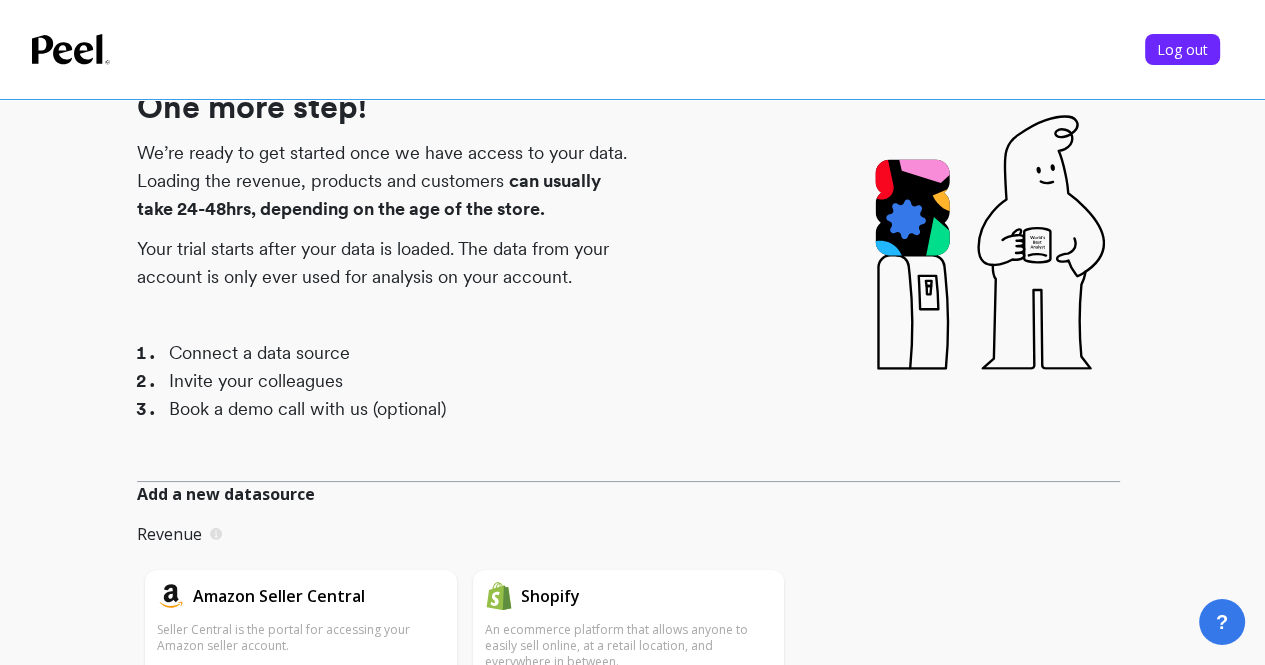 scroll, scrollTop: 0, scrollLeft: 0, axis: both 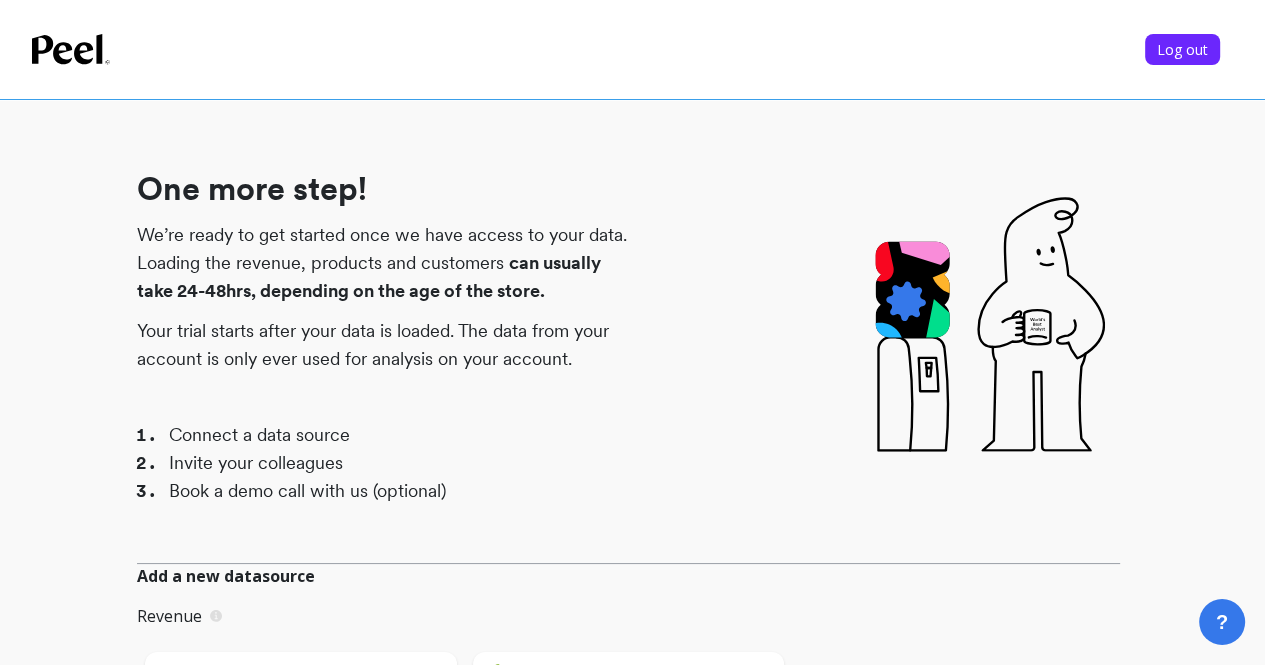 click on "One more step! We’re ready to get started once we have access to your data. Loading the revenue, products and customers   can usually take 24-48hrs, depending on the age of the store. Your trial starts after your data is loaded. The data from your account is only ever used for analysis on your account. Connect a data source Invite your colleagues Book a demo call with us (optional)" at bounding box center [383, 331] 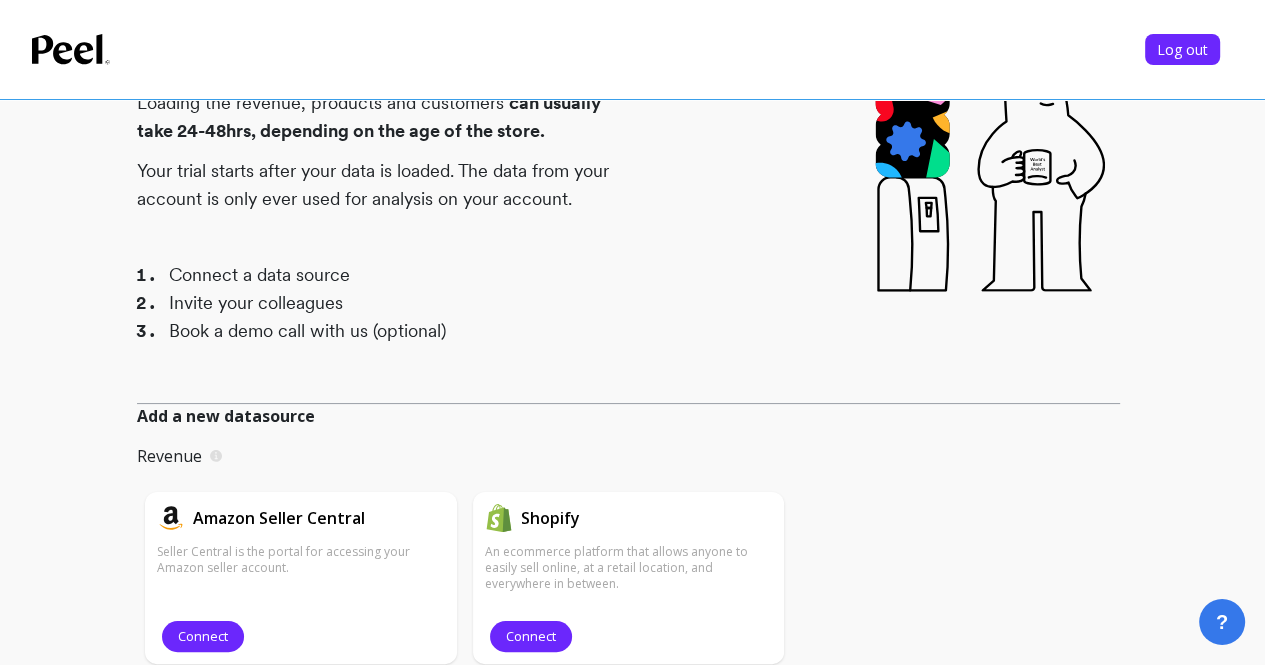 scroll, scrollTop: 200, scrollLeft: 0, axis: vertical 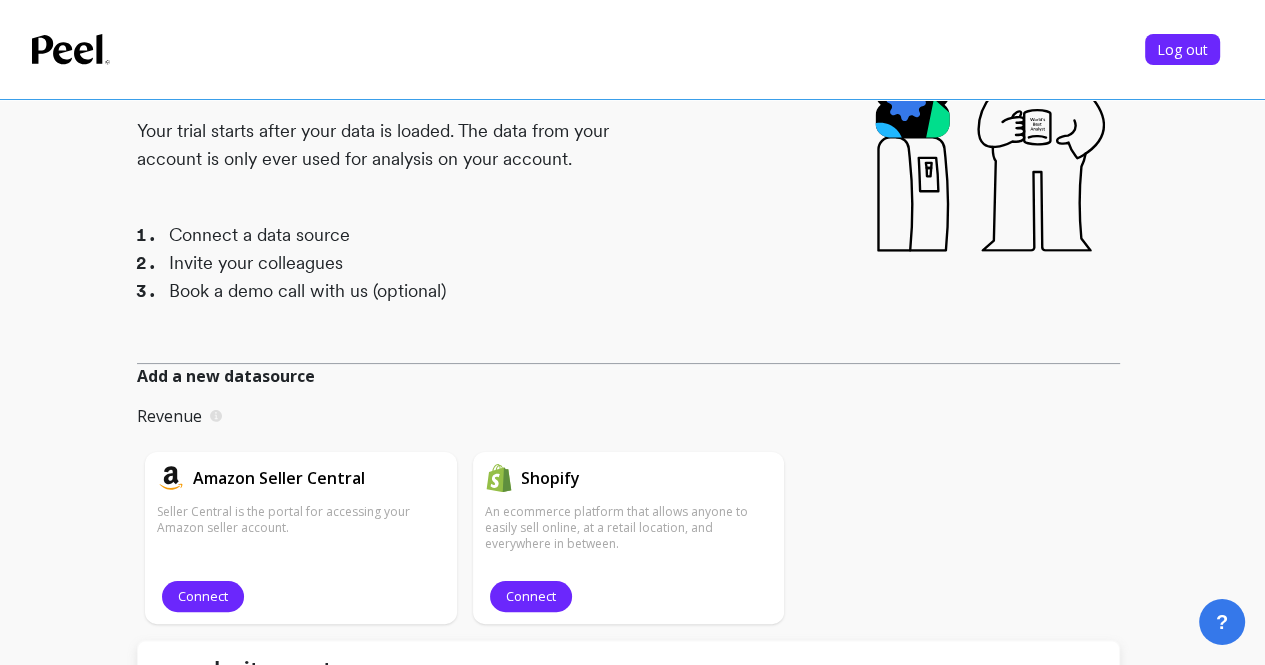 click on "Connect a data source" at bounding box center (399, 235) 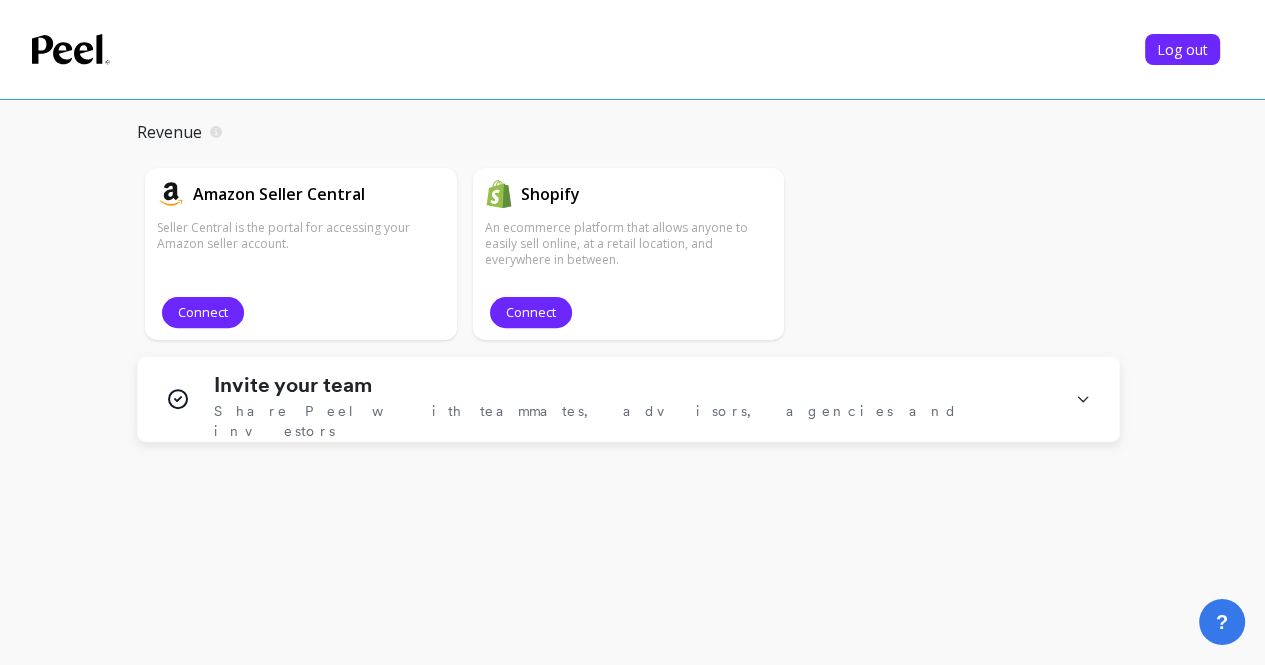 scroll, scrollTop: 485, scrollLeft: 0, axis: vertical 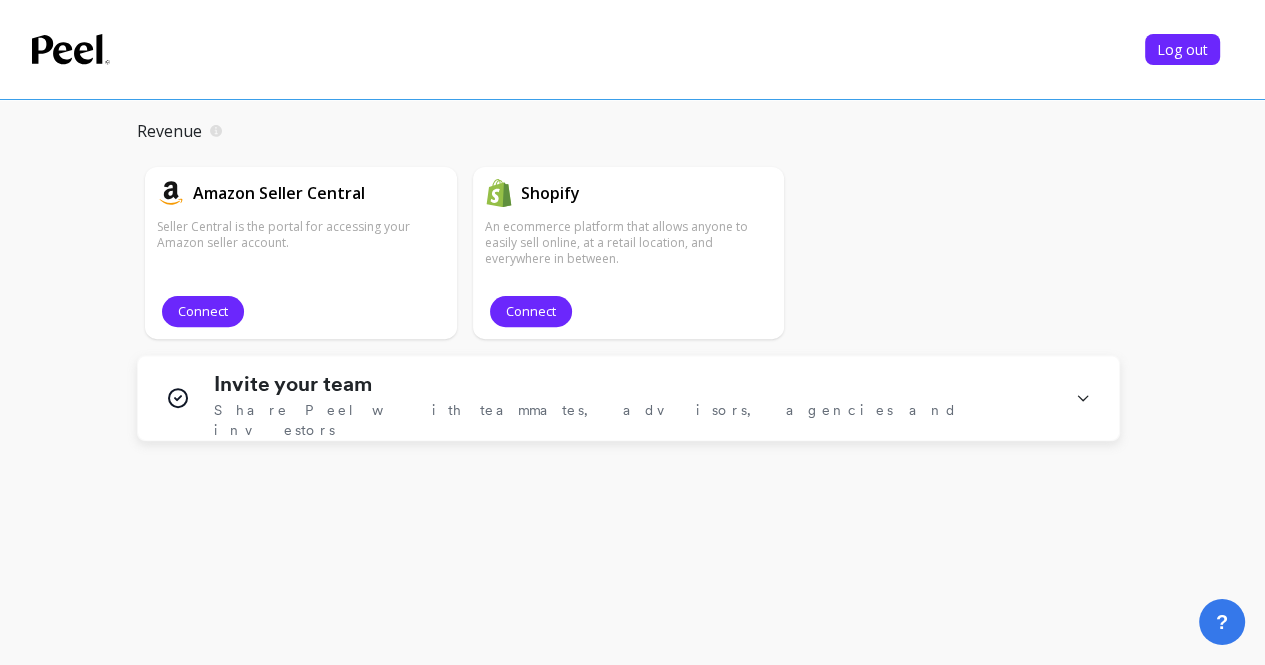 click on "Share Peel with teammates, advisors, agencies and investors" at bounding box center [632, 420] 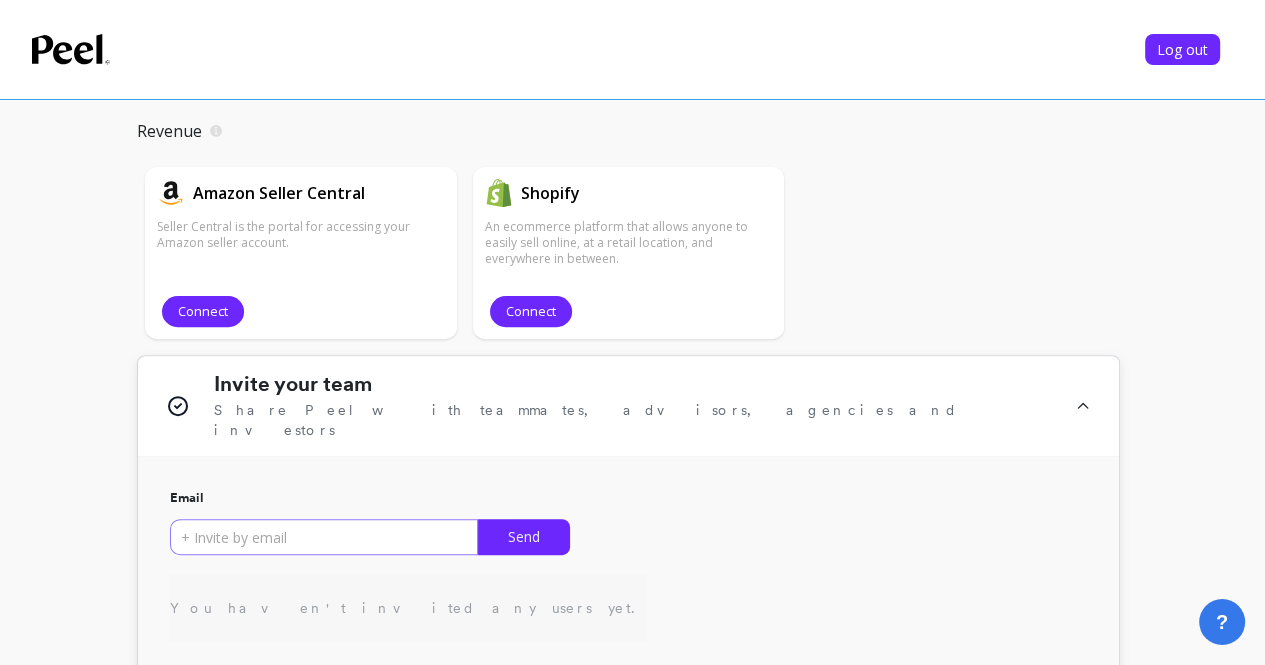 click at bounding box center [324, 537] 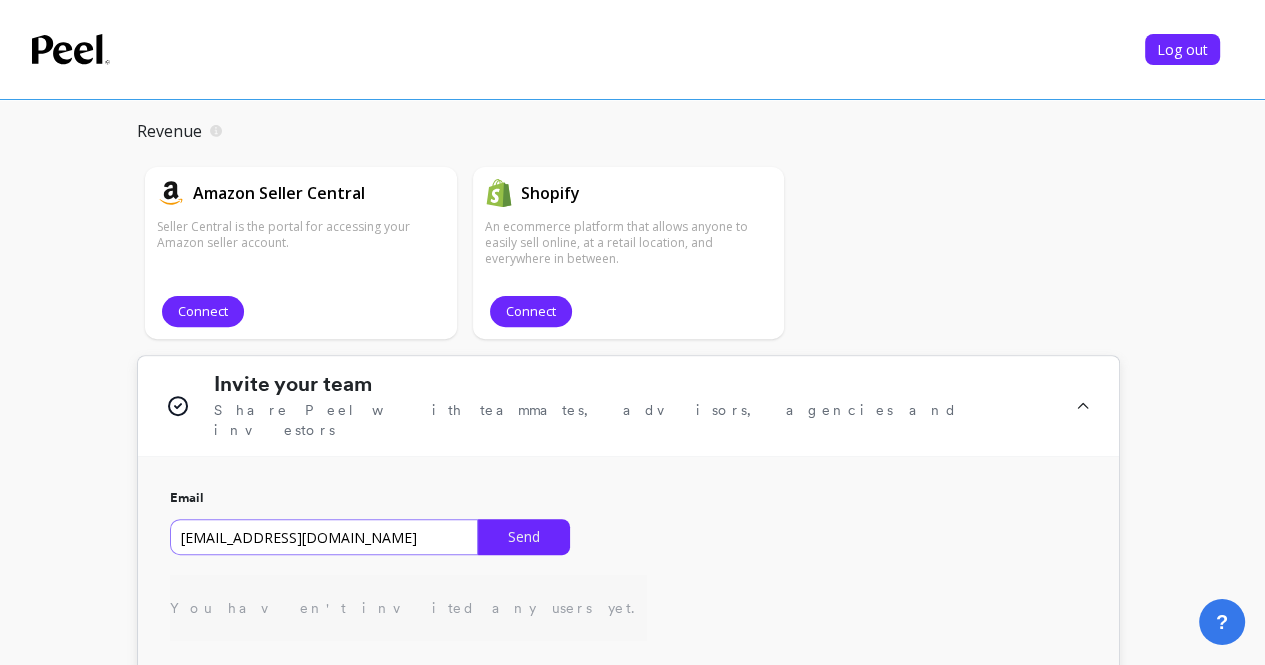 type on "priyanka.goyal@goldcast.io" 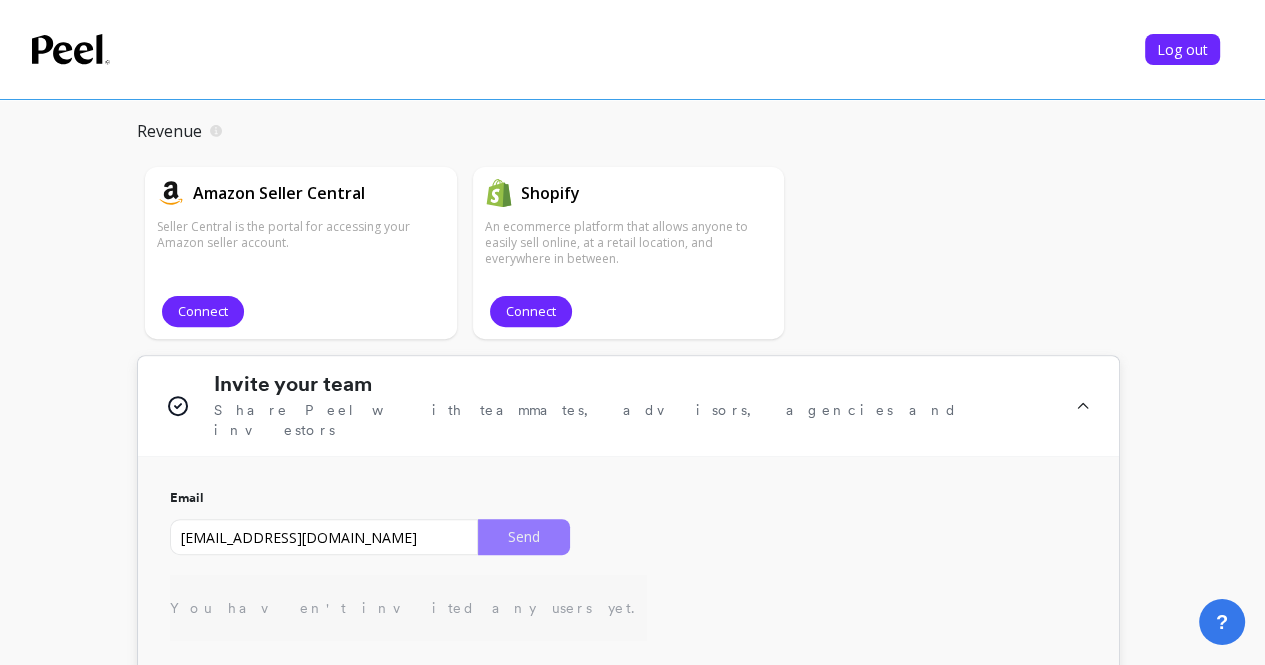 click on "Send" at bounding box center (524, 537) 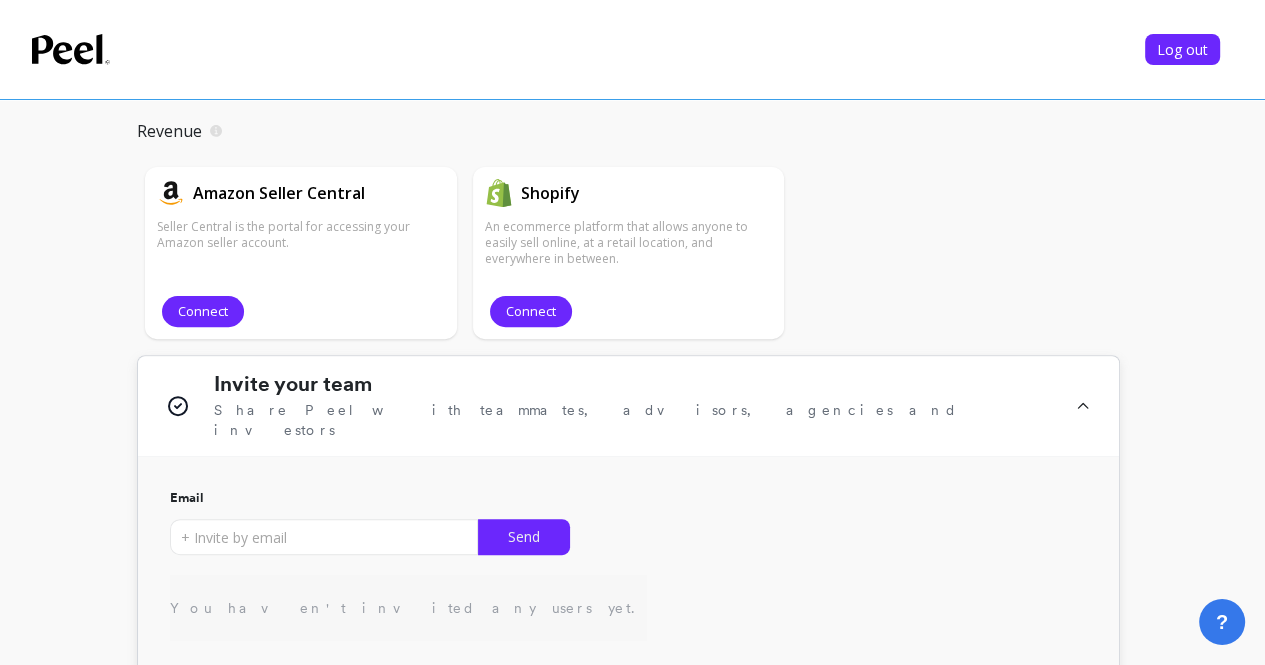 click 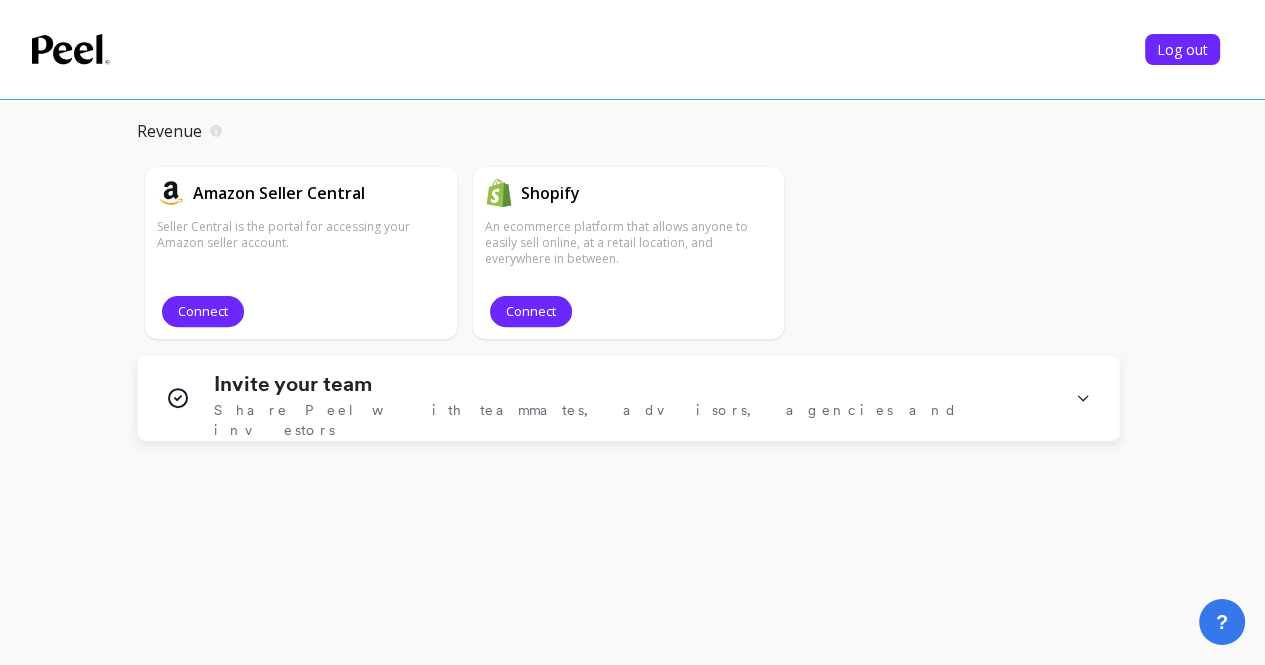 scroll, scrollTop: 0, scrollLeft: 0, axis: both 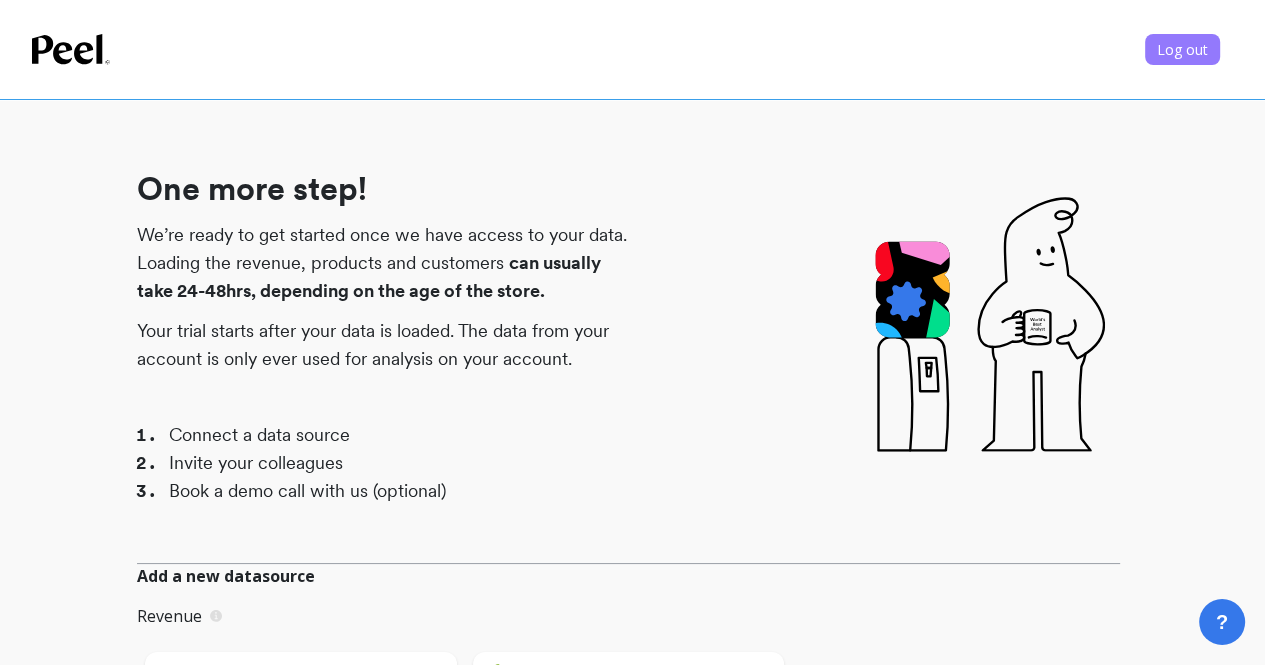 click on "Log out" at bounding box center (1182, 49) 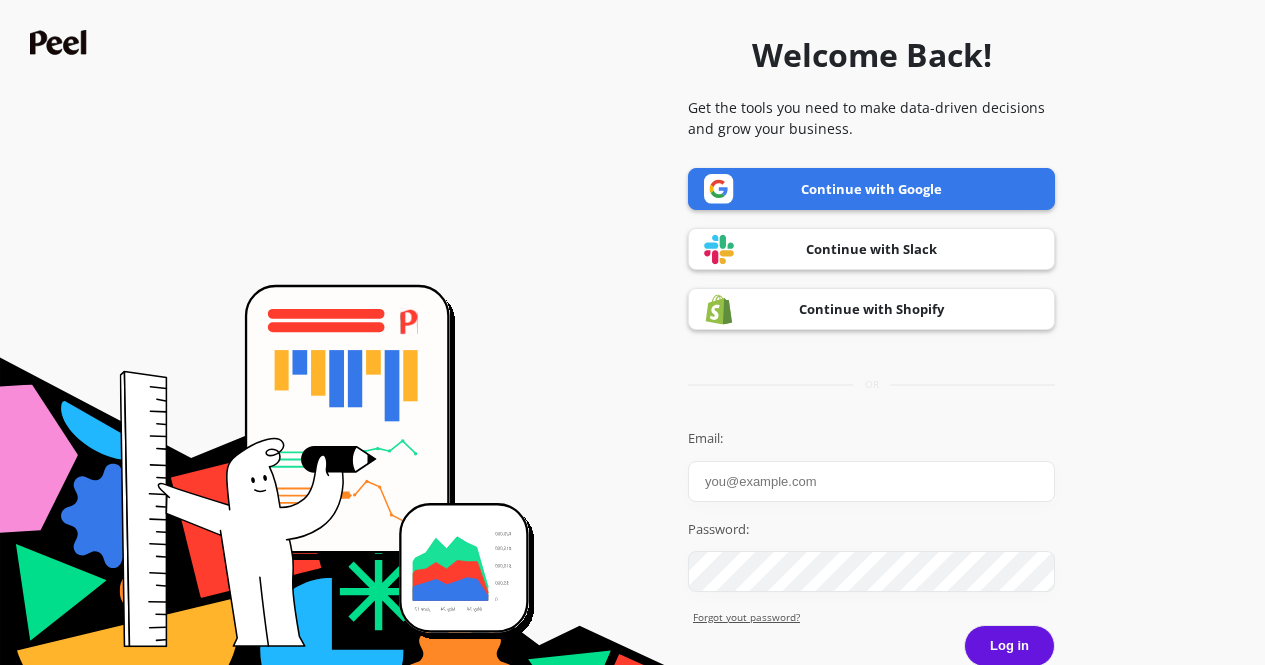 scroll, scrollTop: 0, scrollLeft: 0, axis: both 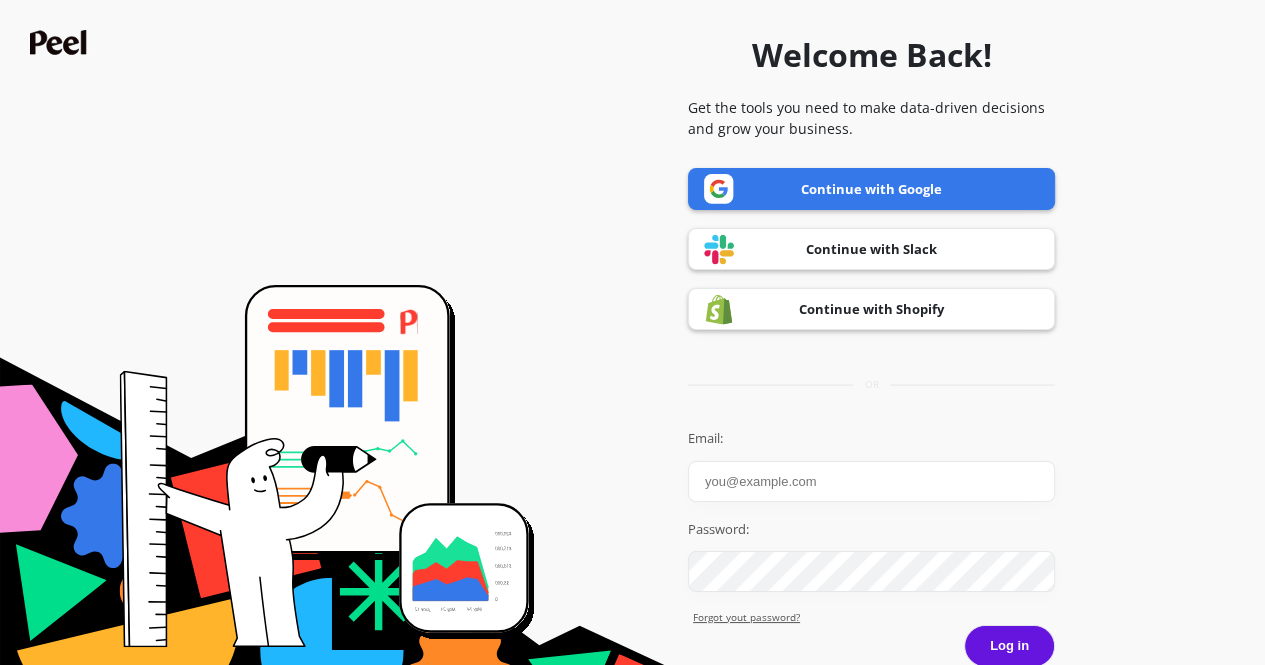 click on "Email:" at bounding box center [871, 481] 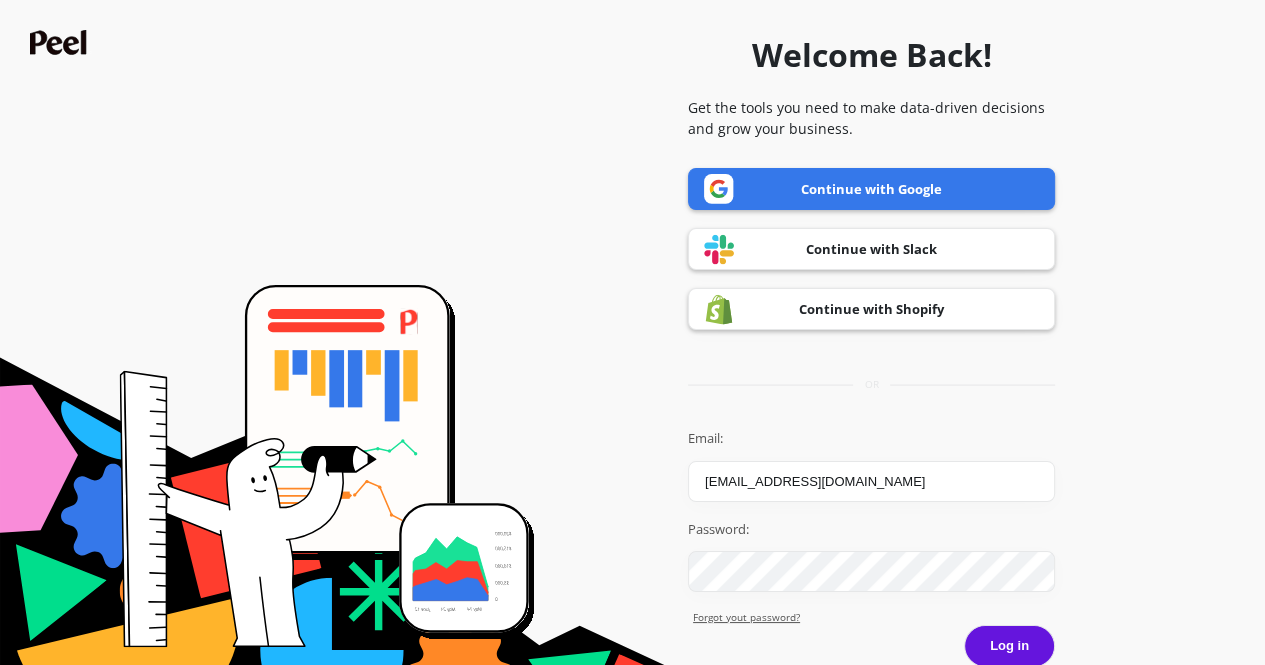 click on "Forgot yout password?" at bounding box center [874, 617] 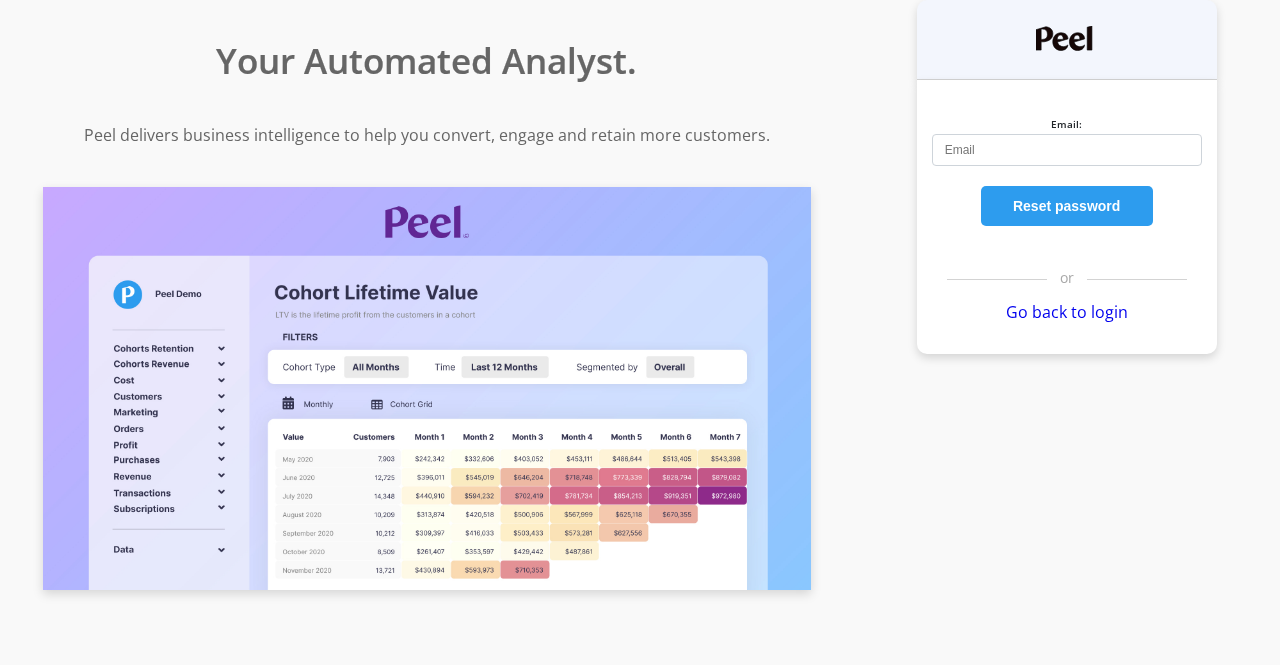 scroll, scrollTop: 0, scrollLeft: 0, axis: both 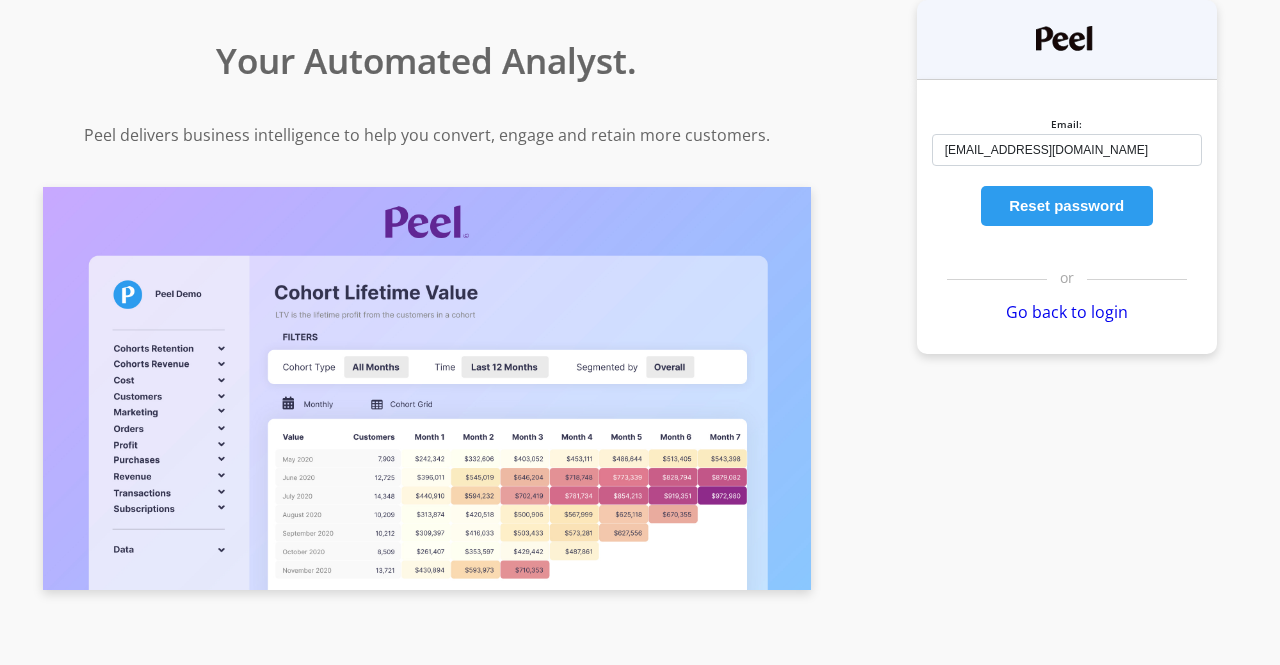 click on "Reset password" at bounding box center [1067, 206] 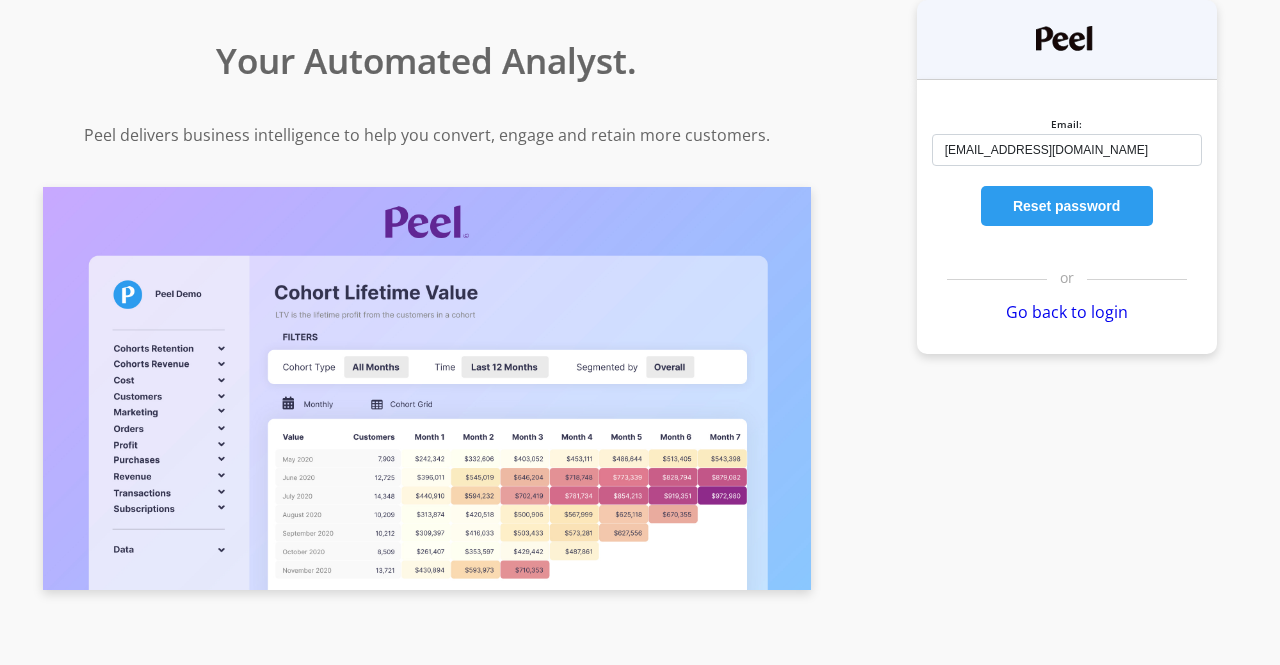 scroll, scrollTop: 0, scrollLeft: 0, axis: both 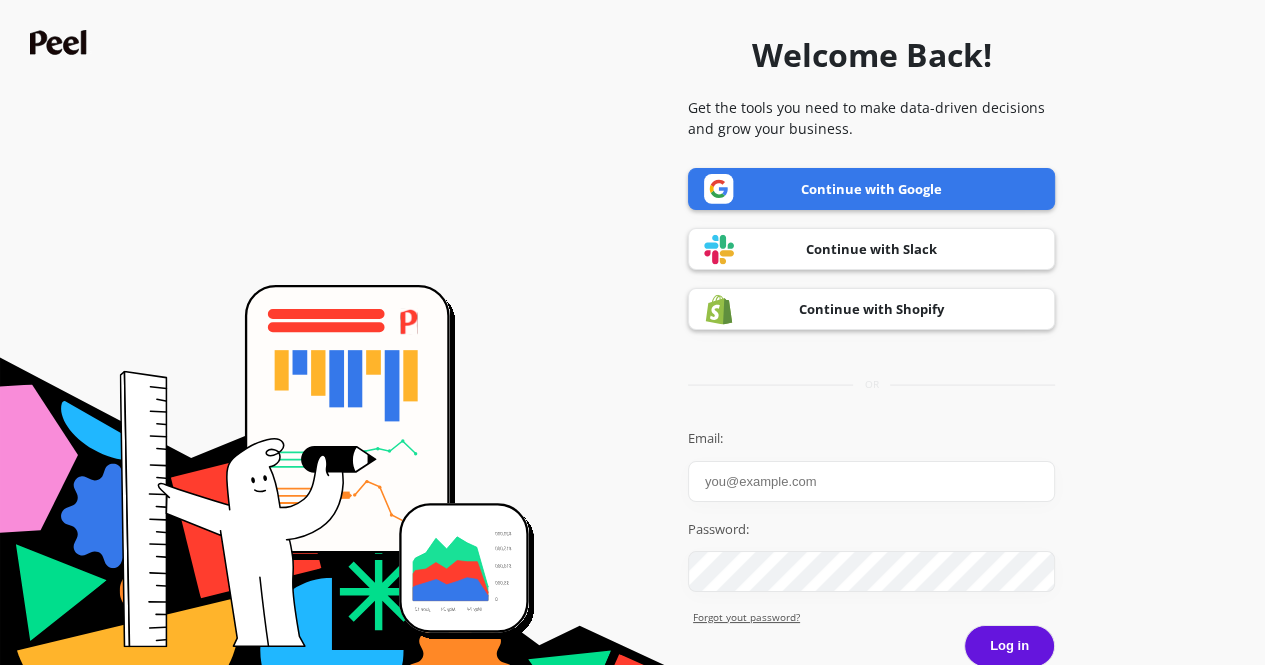 click on "Continue with Google" at bounding box center [871, 189] 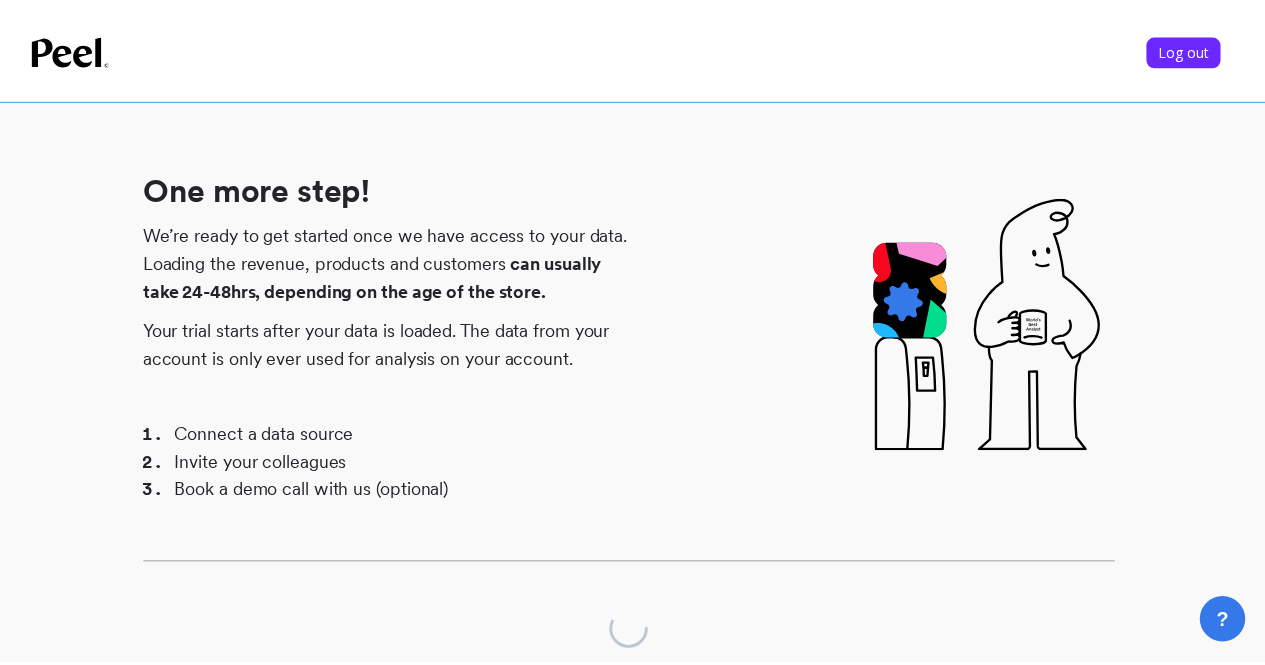 scroll, scrollTop: 0, scrollLeft: 0, axis: both 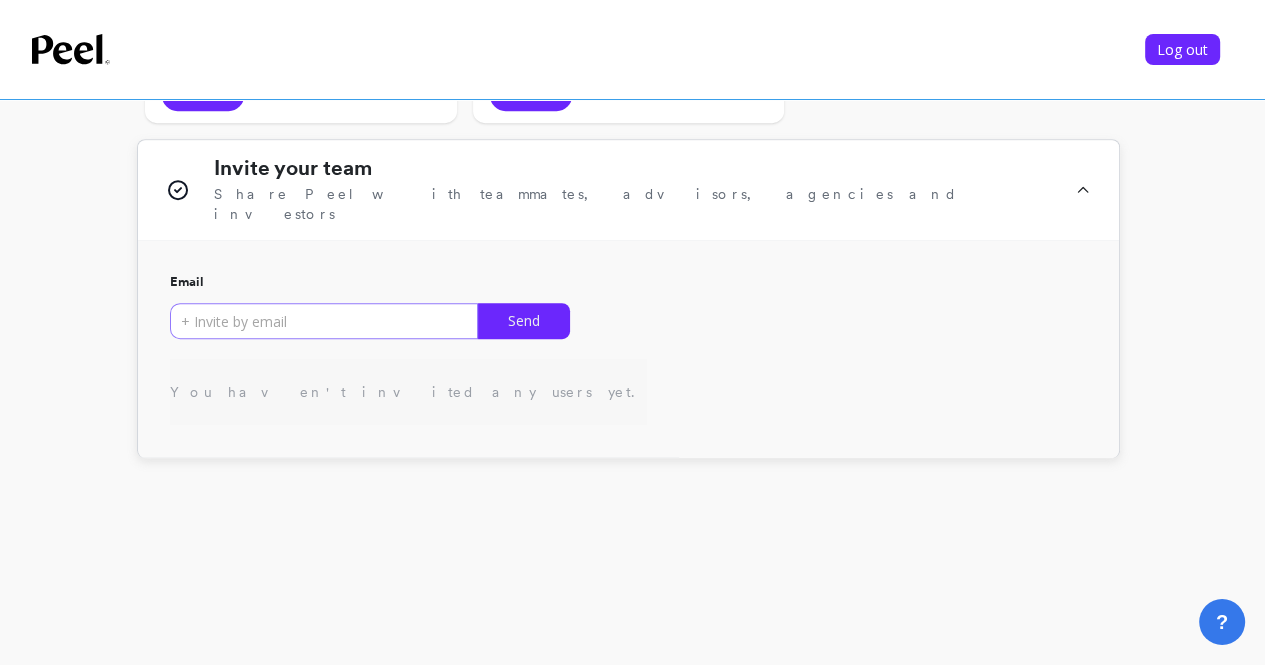 click at bounding box center (324, 321) 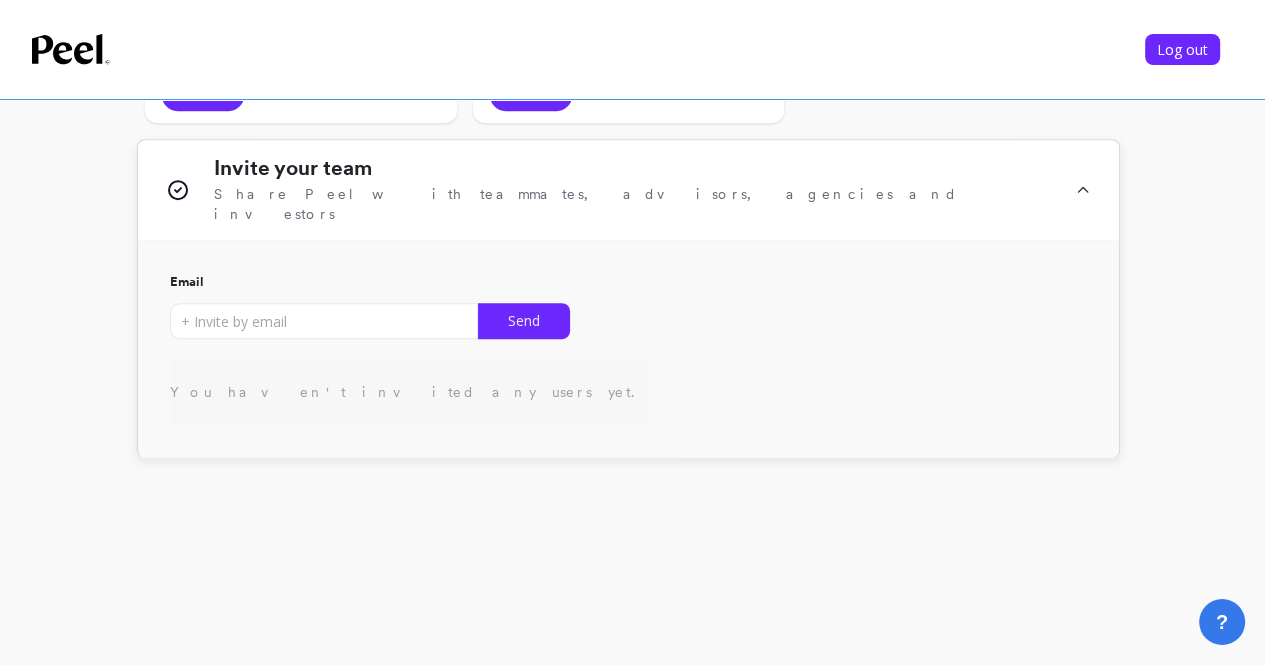 click on "Share Peel with teammates, advisors, agencies and investors" at bounding box center (632, 204) 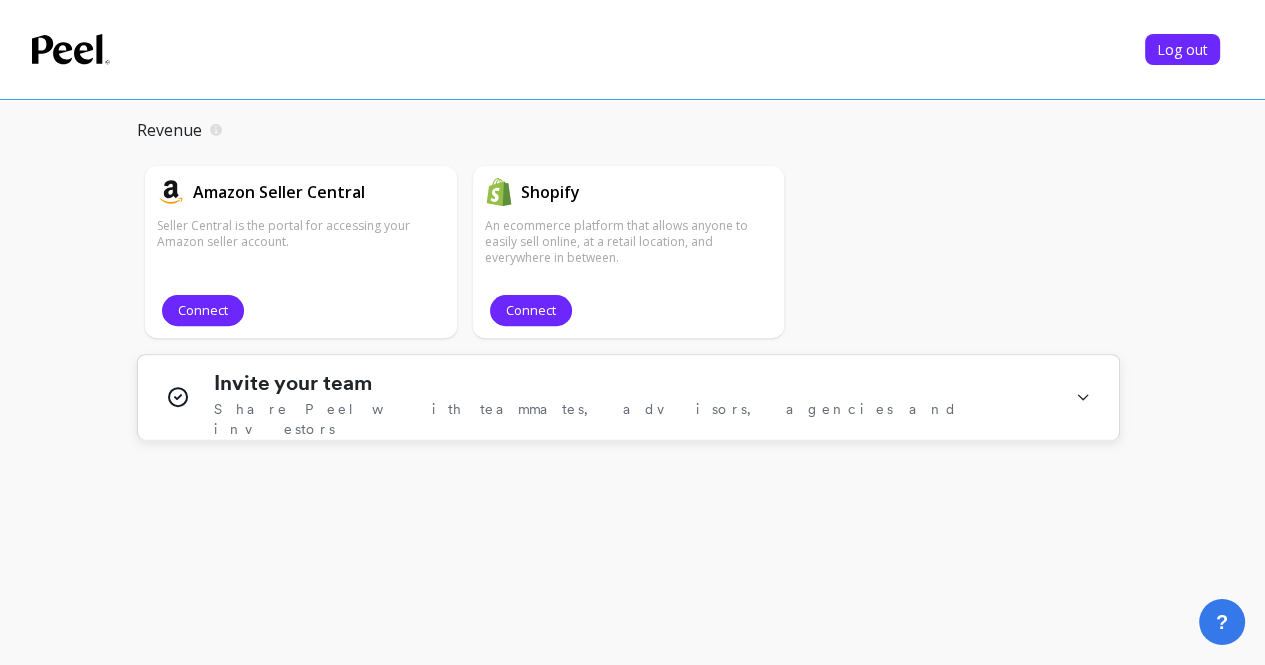 scroll, scrollTop: 485, scrollLeft: 0, axis: vertical 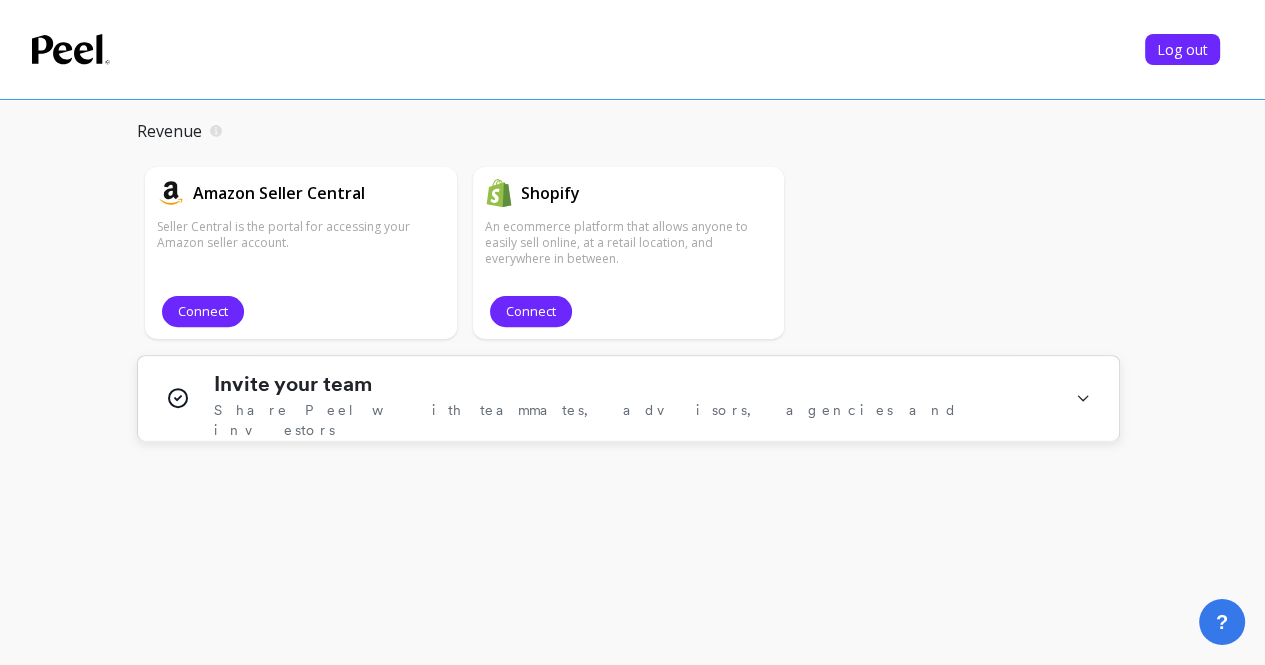 click on "Share Peel with teammates, advisors, agencies and investors" at bounding box center (632, 420) 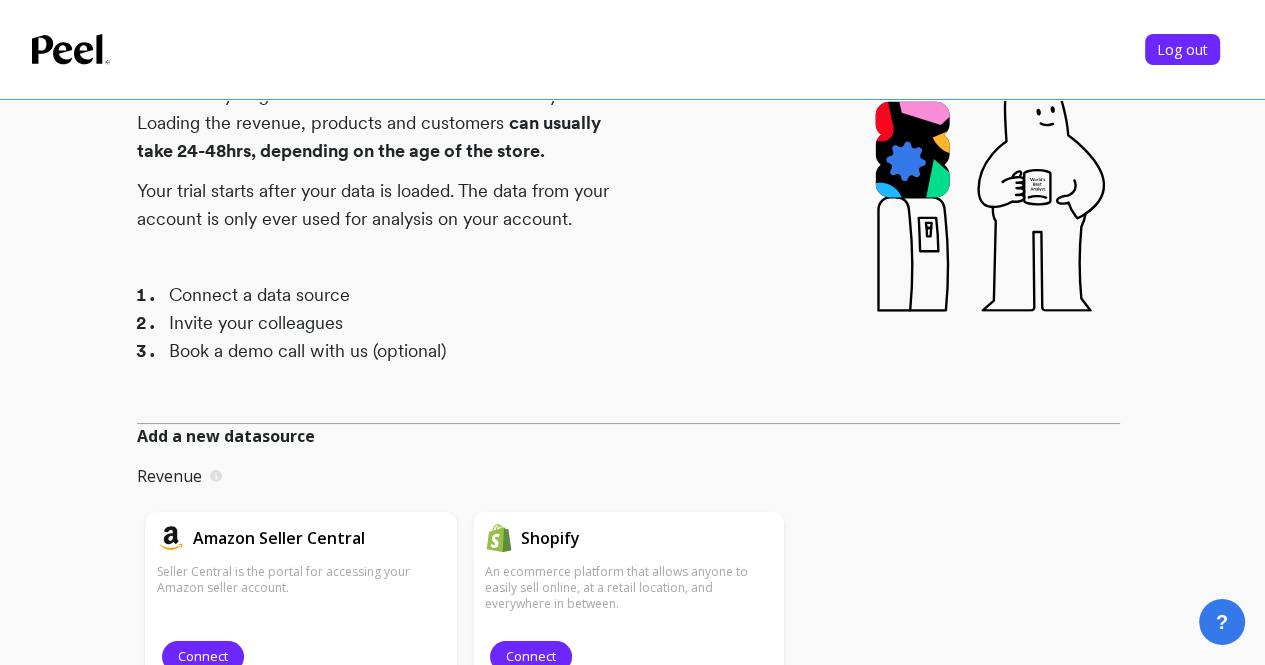 scroll, scrollTop: 119, scrollLeft: 0, axis: vertical 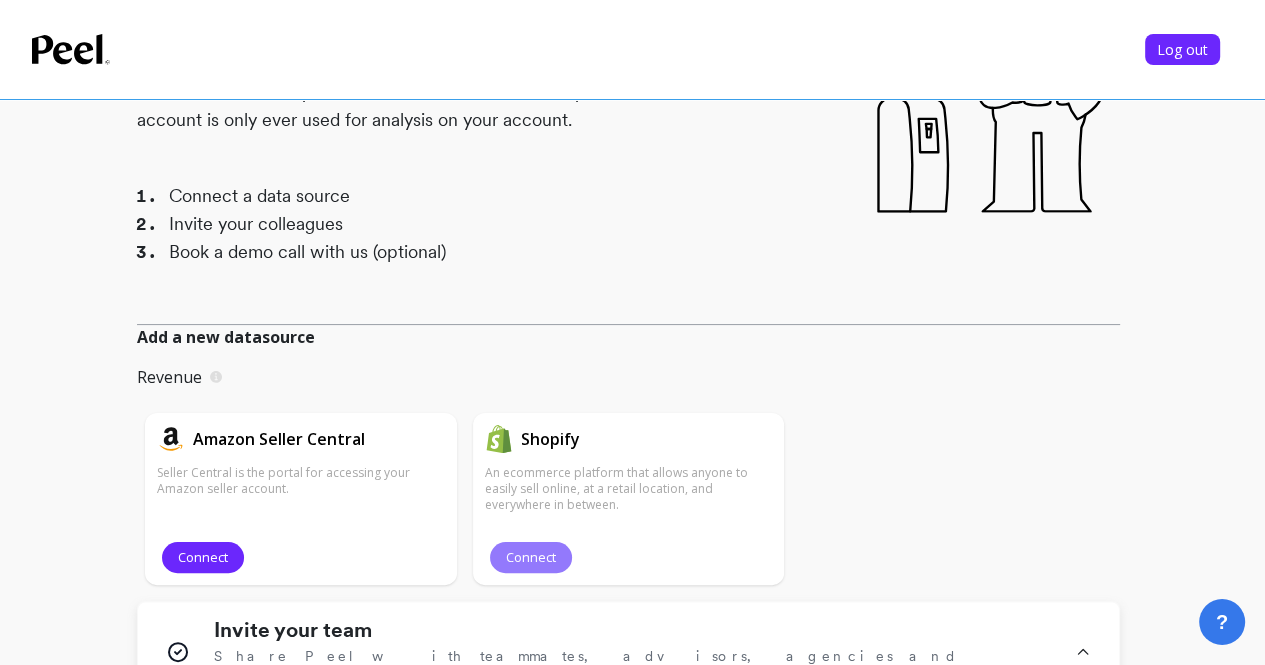 click on "Connect" at bounding box center [531, 557] 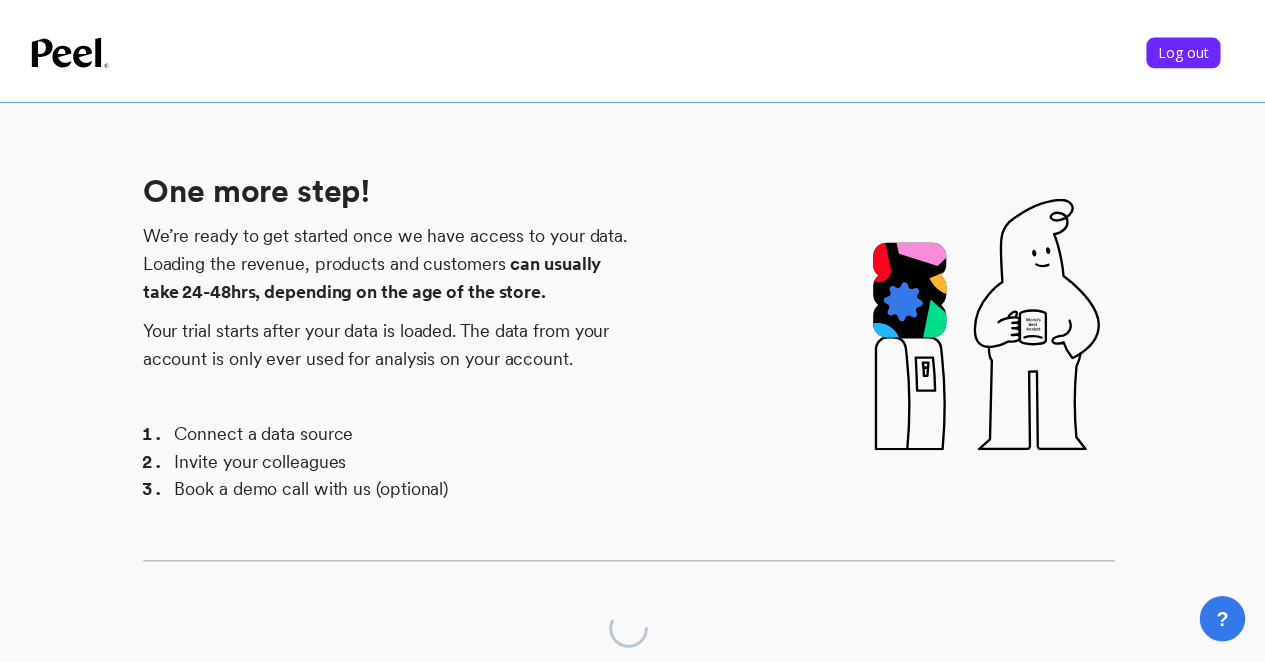 scroll, scrollTop: 239, scrollLeft: 0, axis: vertical 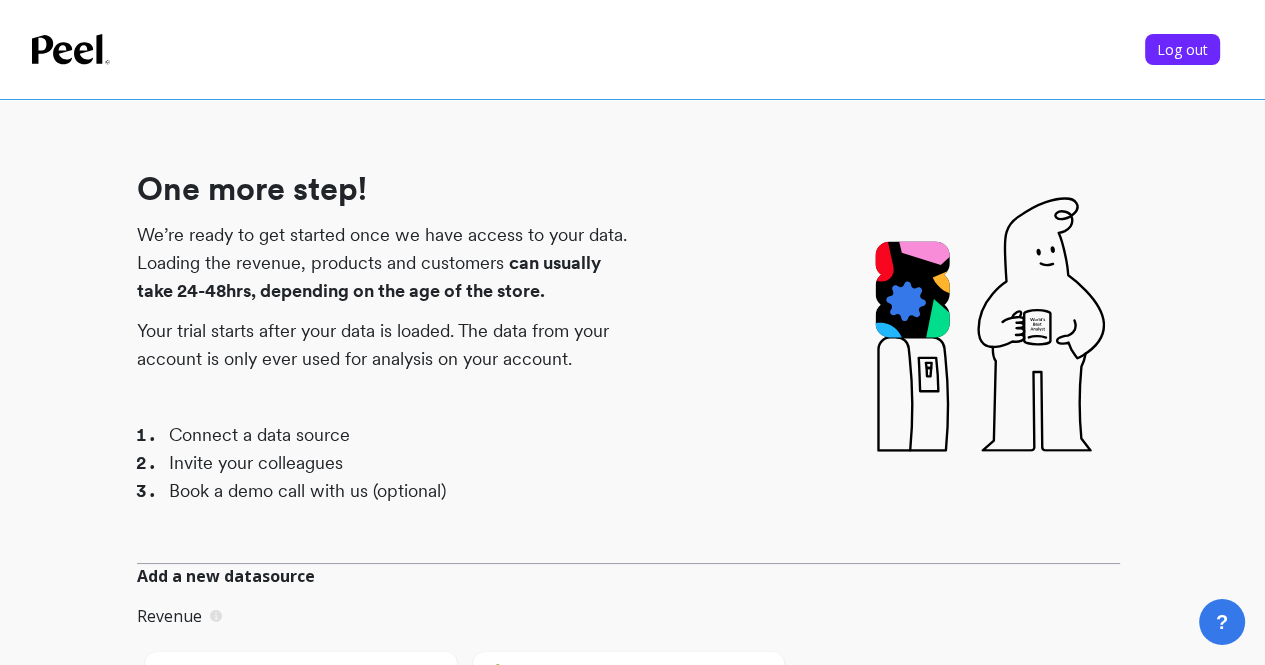 click on "One more step! We’re ready to get started once we have access to your data. Loading the revenue, products and customers   can usually take 24-48hrs, depending on the age of the store. Your trial starts after your data is loaded. The data from your account is only ever used for analysis on your account. Connect a data source Invite your colleagues Book a demo call with us (optional)" at bounding box center (383, 331) 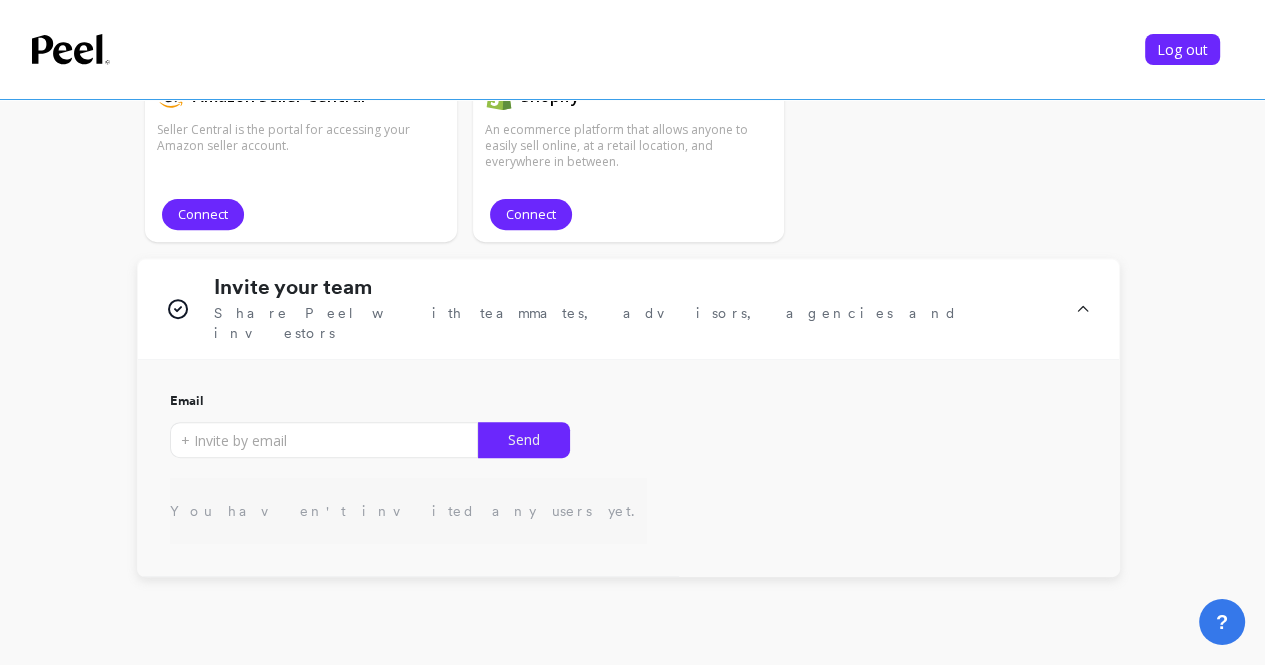 click on "Log out" at bounding box center (632, 49) 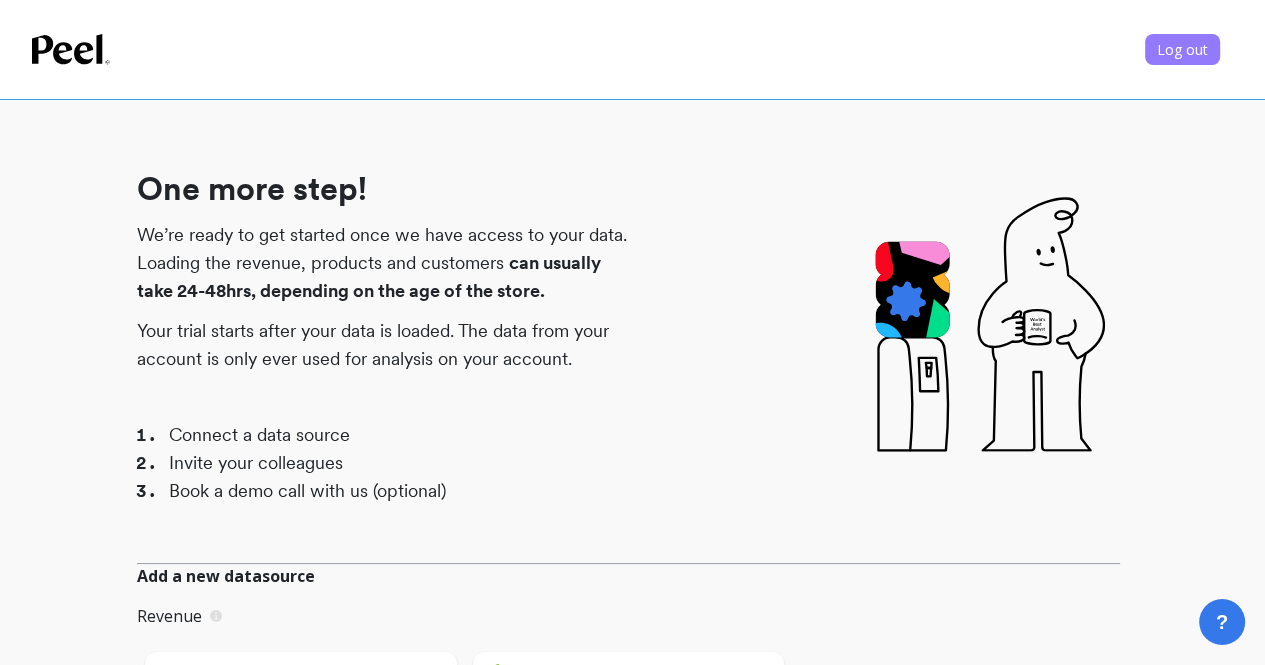 click on "Log out" at bounding box center (1182, 49) 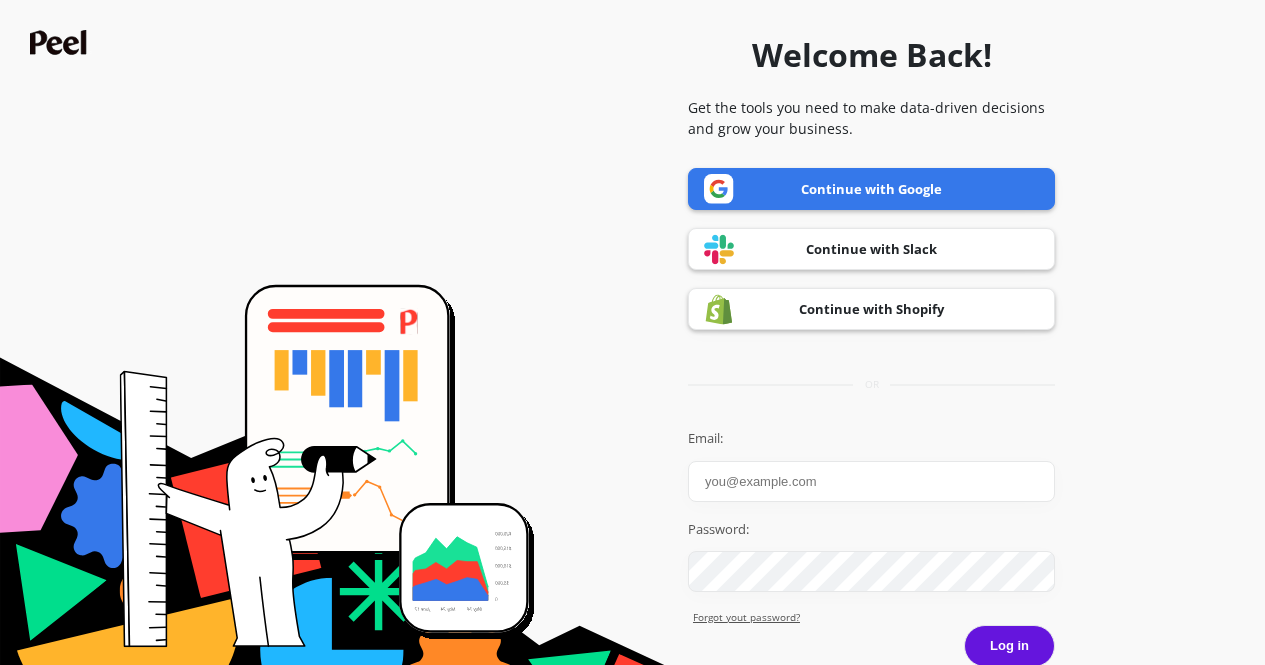 scroll, scrollTop: 0, scrollLeft: 0, axis: both 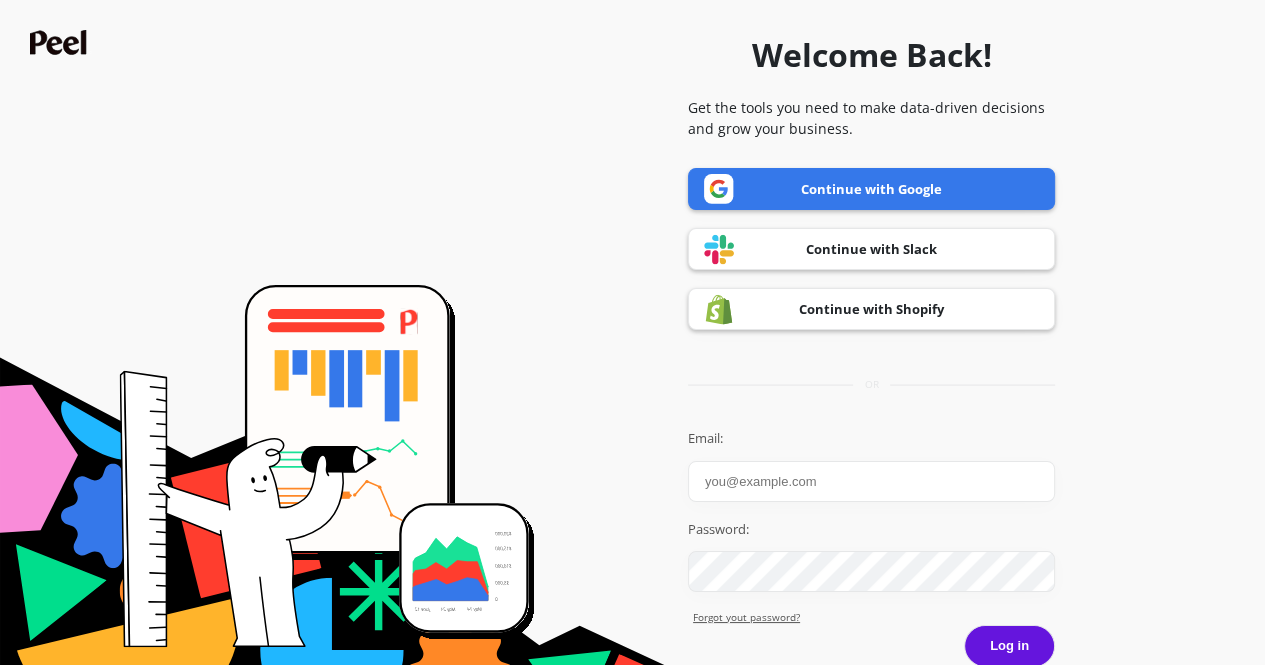 click on "Continue with Google" at bounding box center [871, 189] 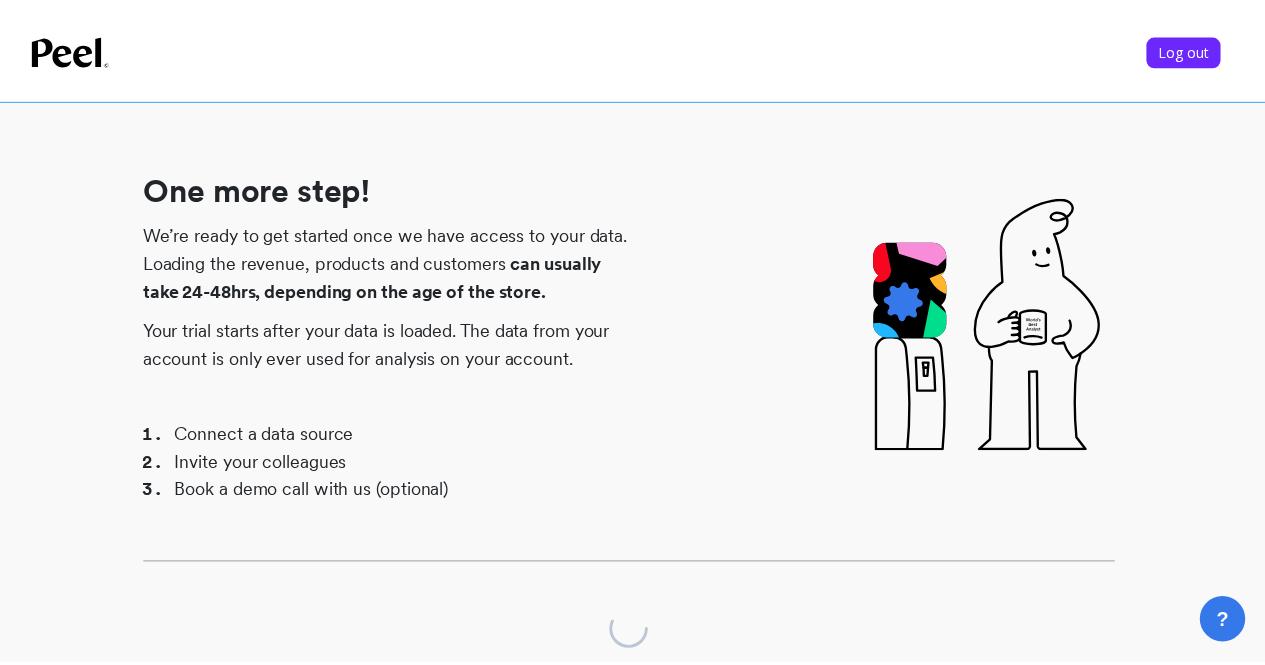 scroll, scrollTop: 0, scrollLeft: 0, axis: both 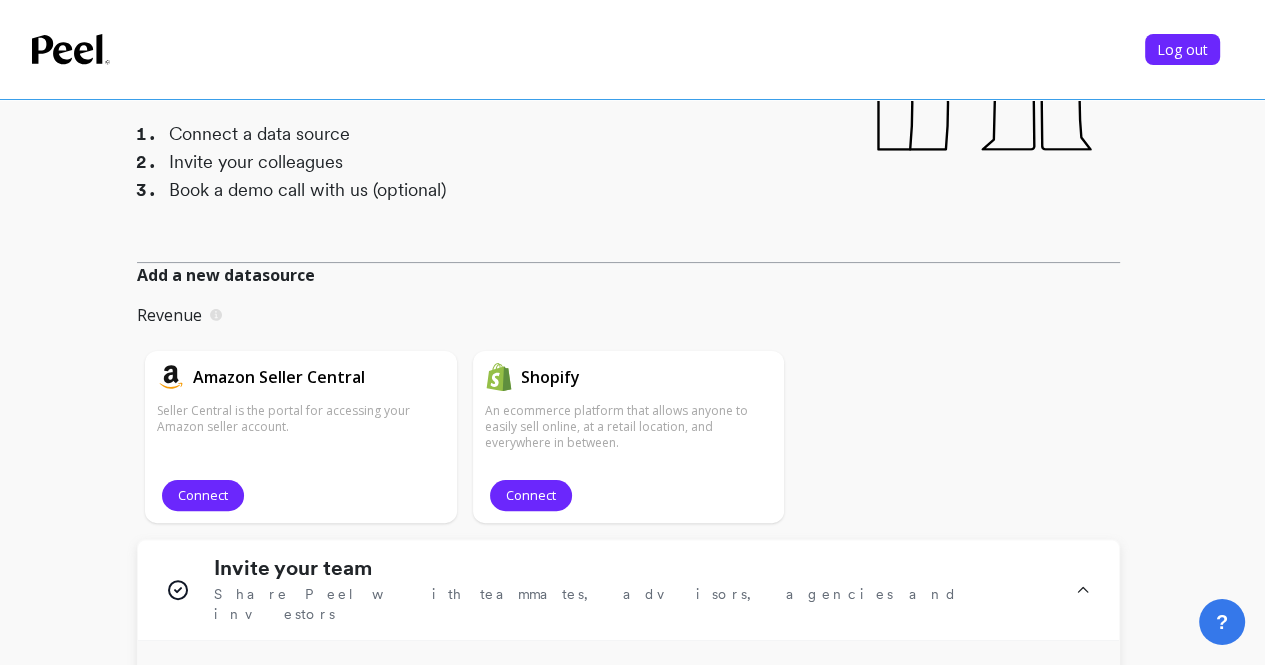 click on "Add a new datasource" at bounding box center (226, 275) 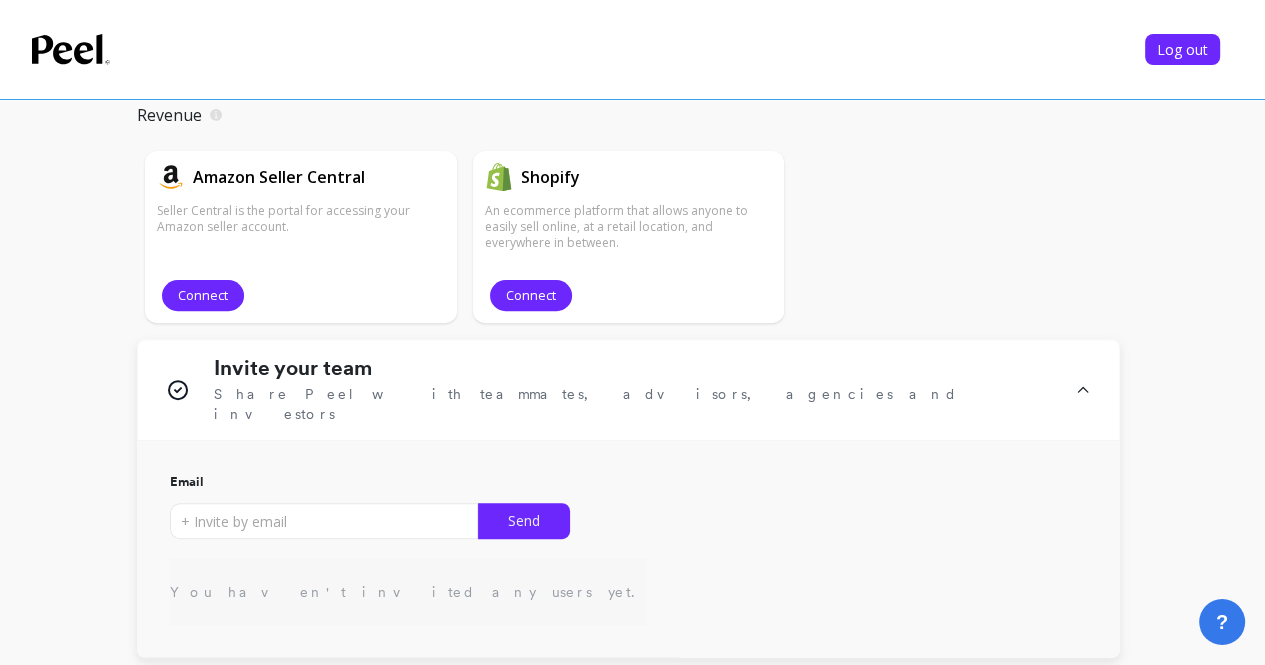 scroll, scrollTop: 541, scrollLeft: 0, axis: vertical 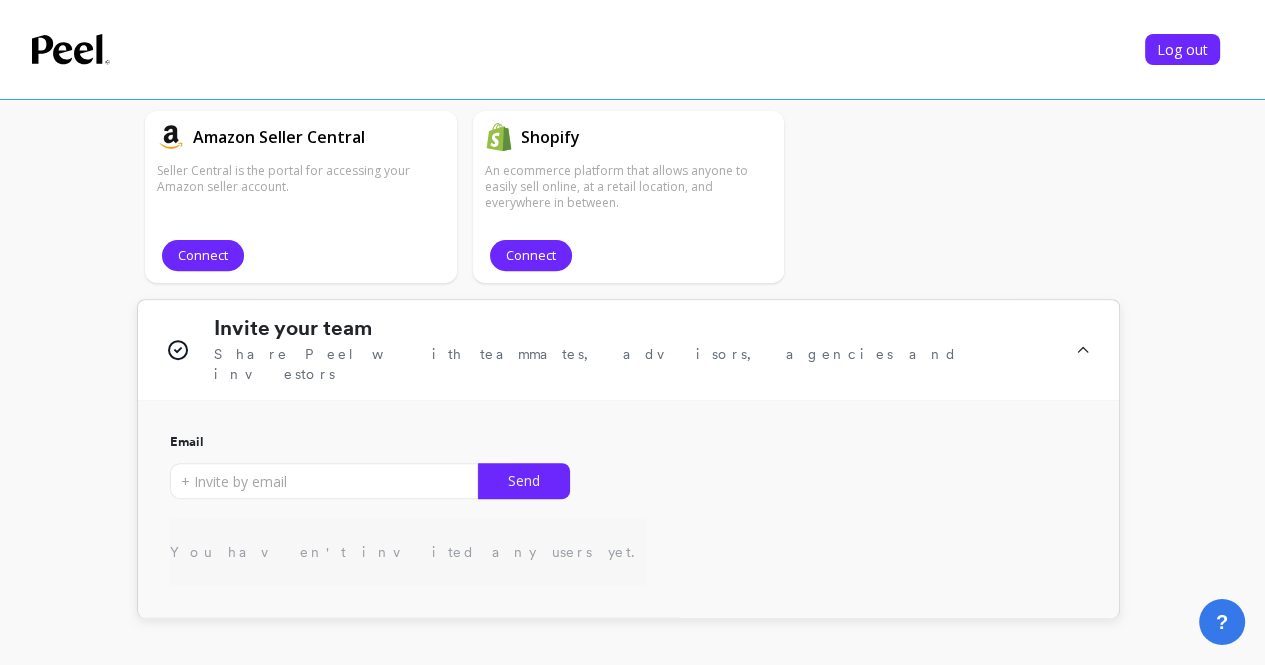 click on "Invite your team" at bounding box center [293, 328] 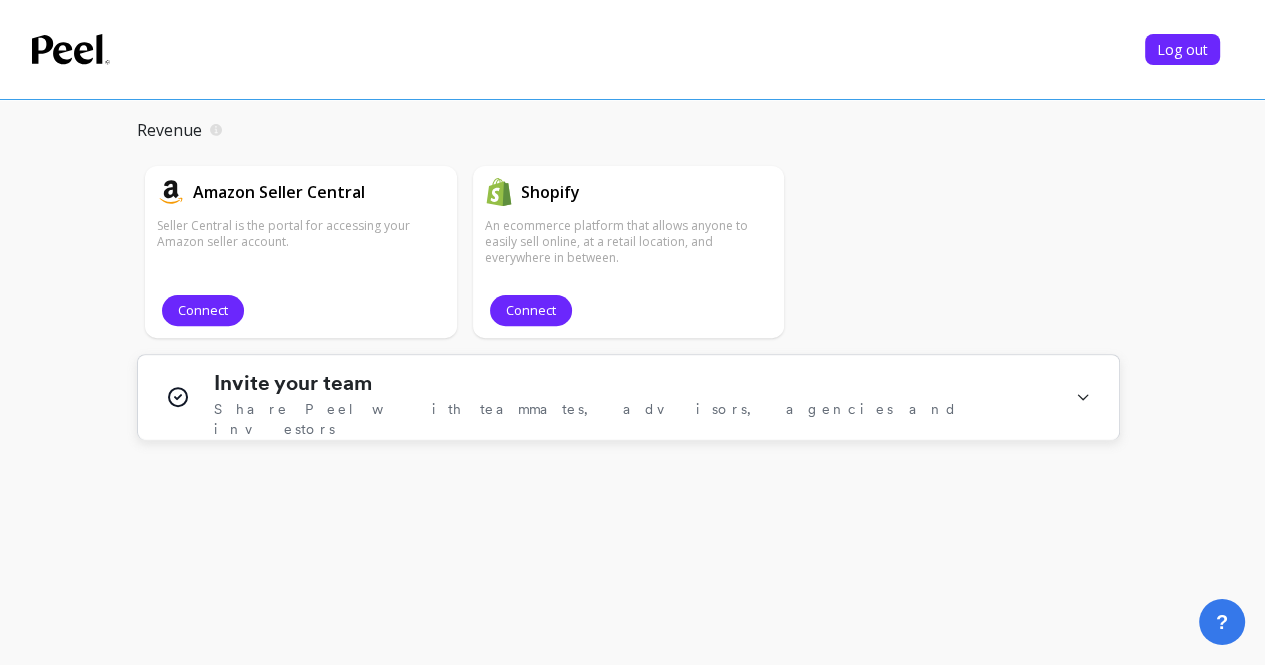 scroll, scrollTop: 485, scrollLeft: 0, axis: vertical 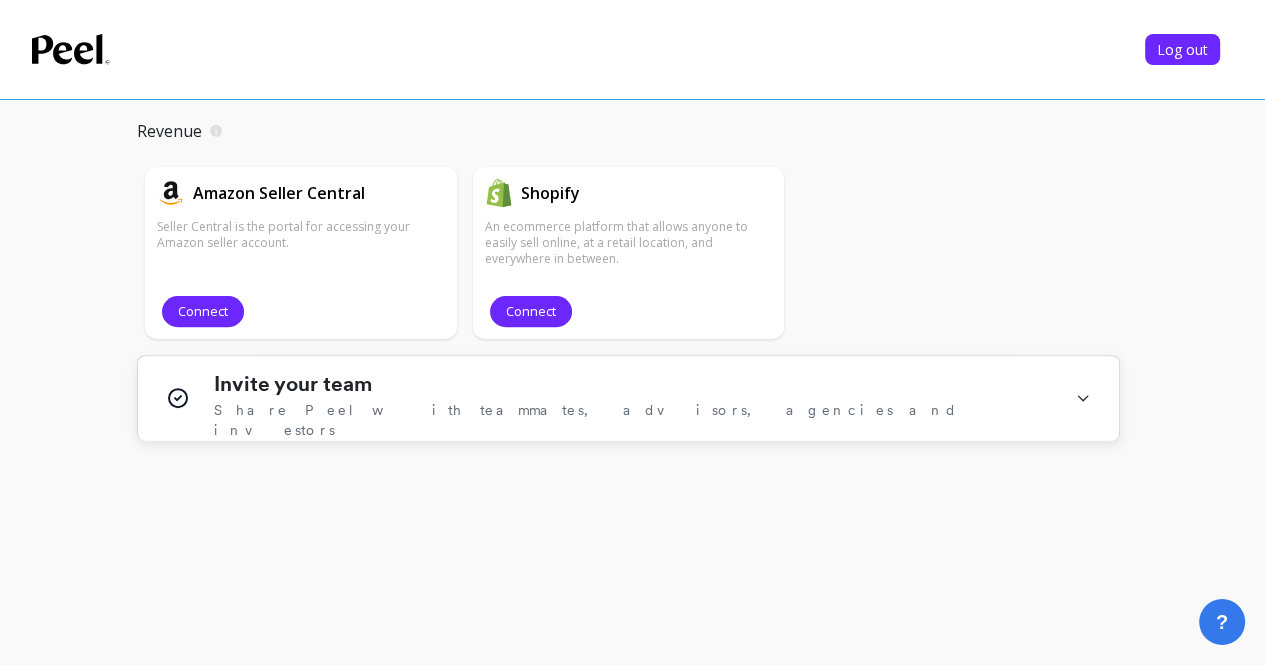click on "Share Peel with teammates, advisors, agencies and investors" at bounding box center [632, 420] 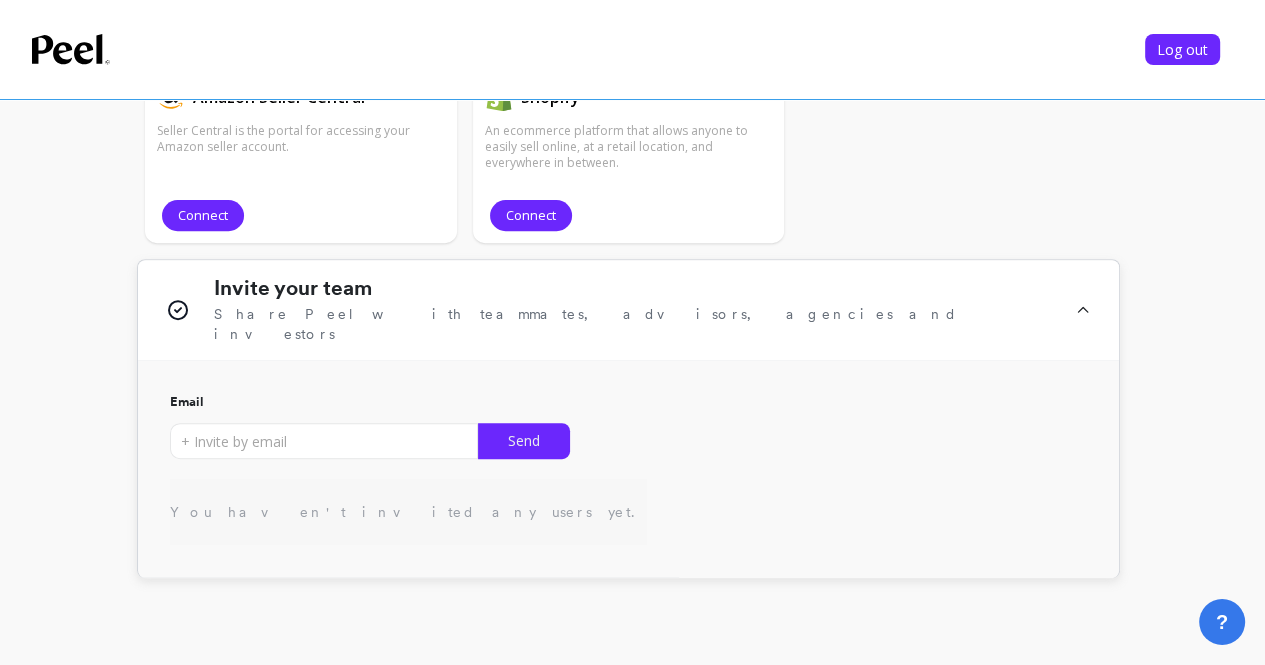 scroll, scrollTop: 621, scrollLeft: 0, axis: vertical 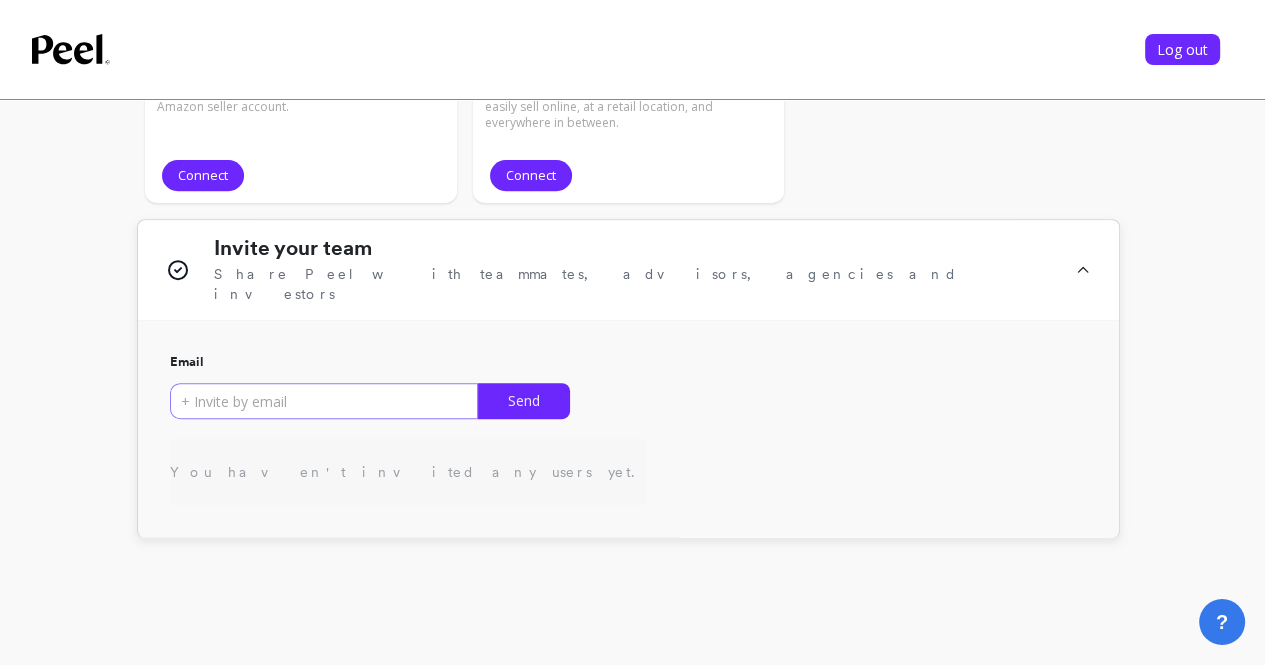 click at bounding box center [324, 401] 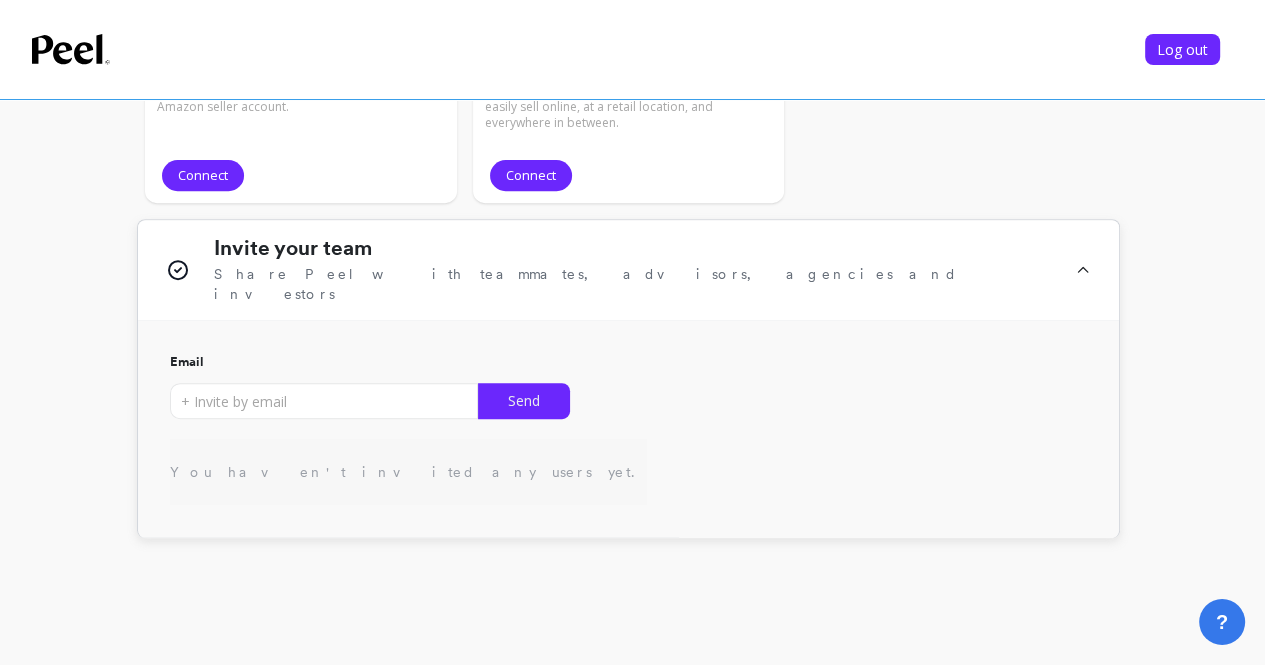 click on "You haven't invited any users yet." at bounding box center [408, 472] 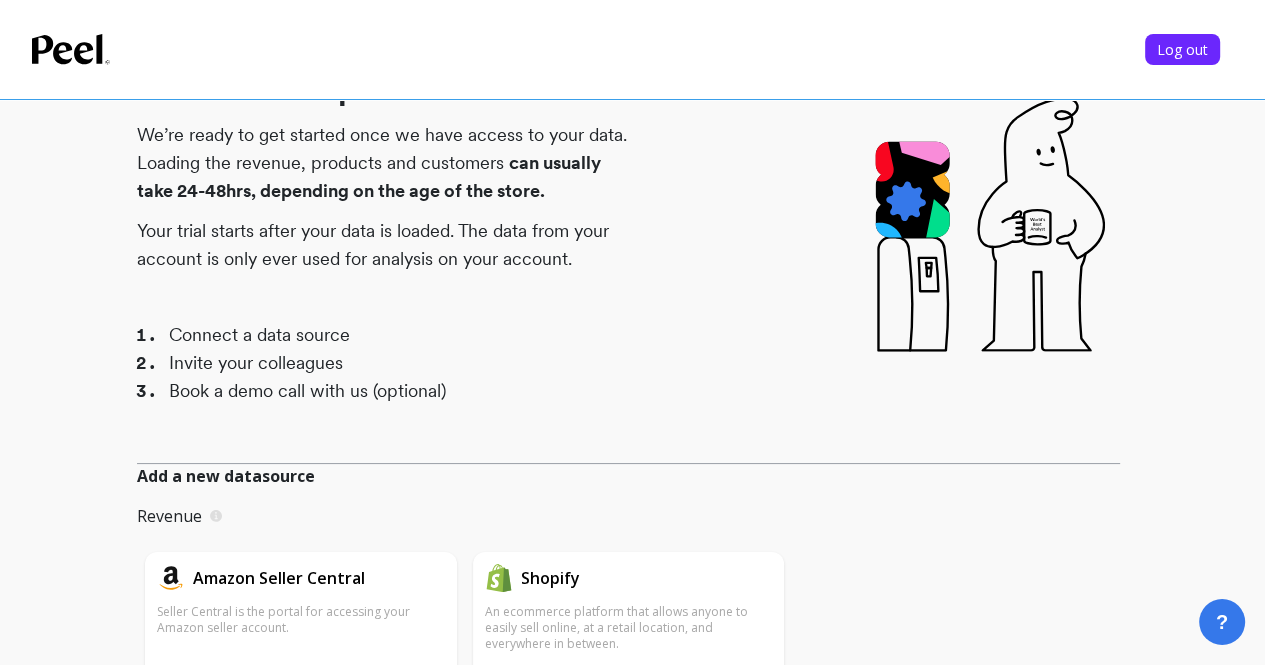 scroll, scrollTop: 0, scrollLeft: 0, axis: both 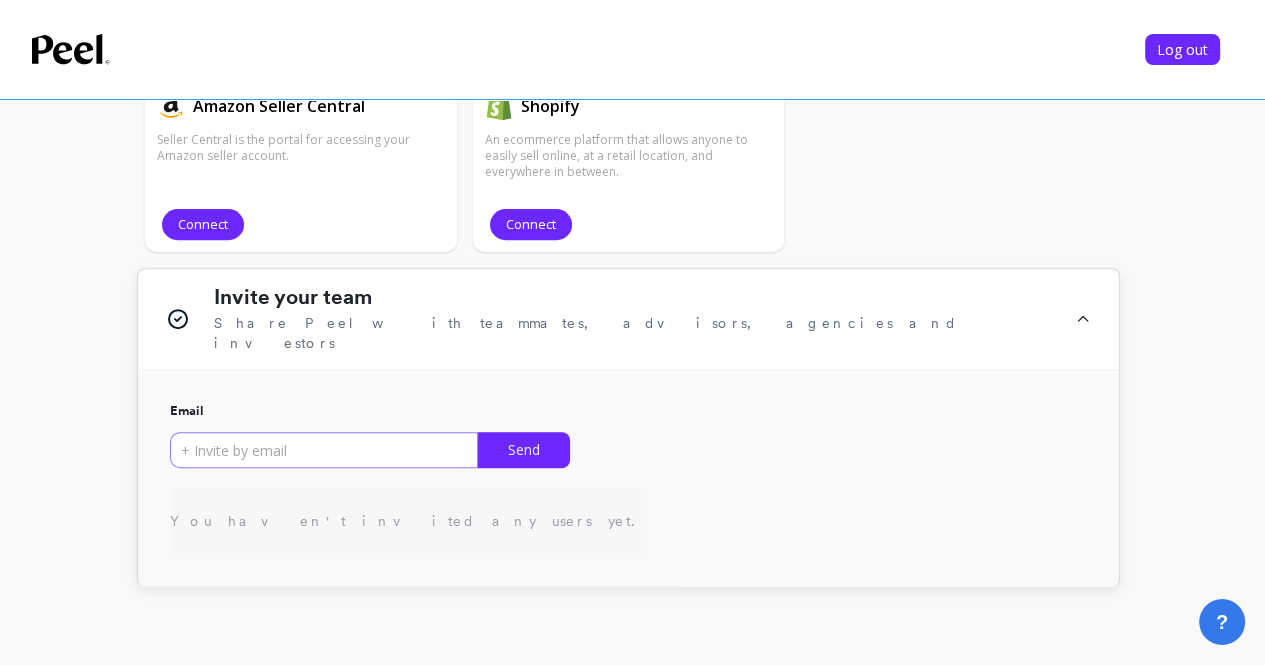 click at bounding box center [324, 450] 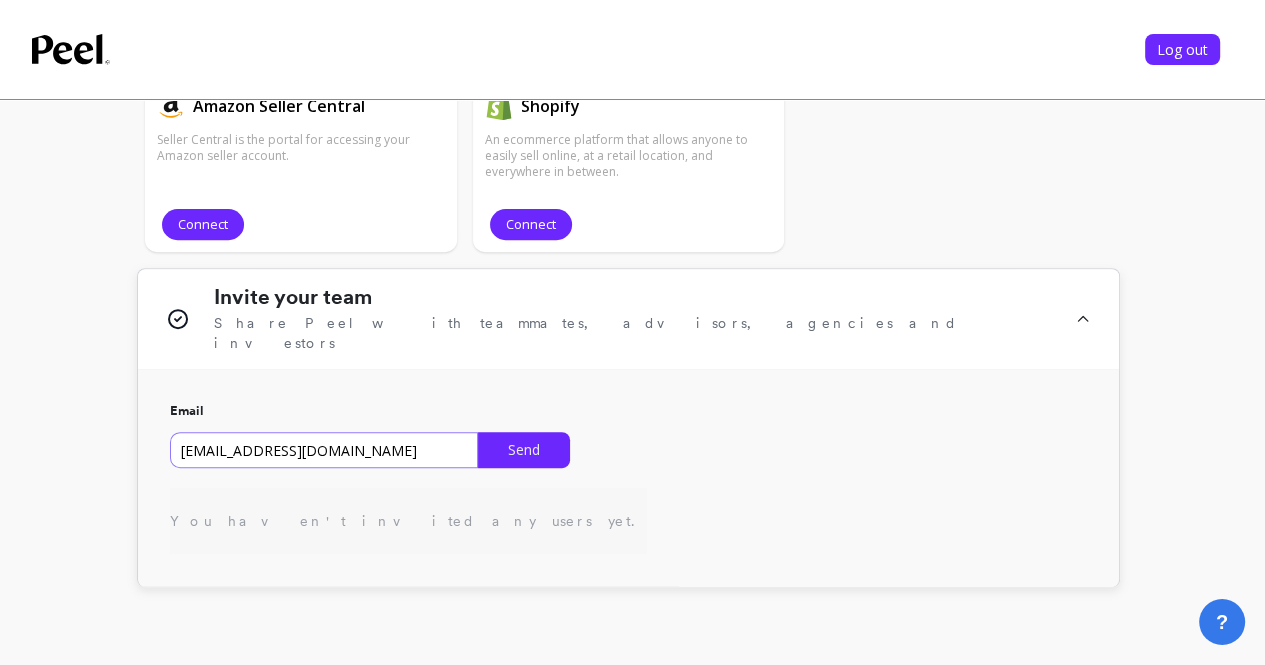 type on "[EMAIL_ADDRESS][DOMAIN_NAME]" 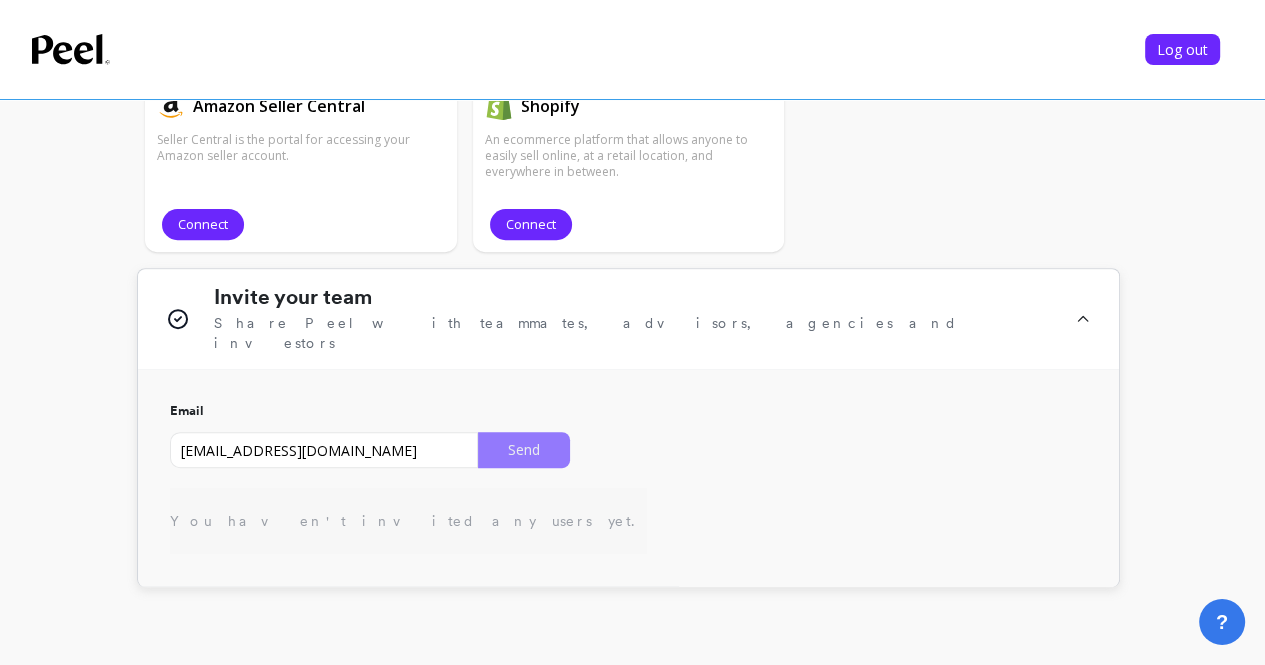 click on "Send" at bounding box center (524, 450) 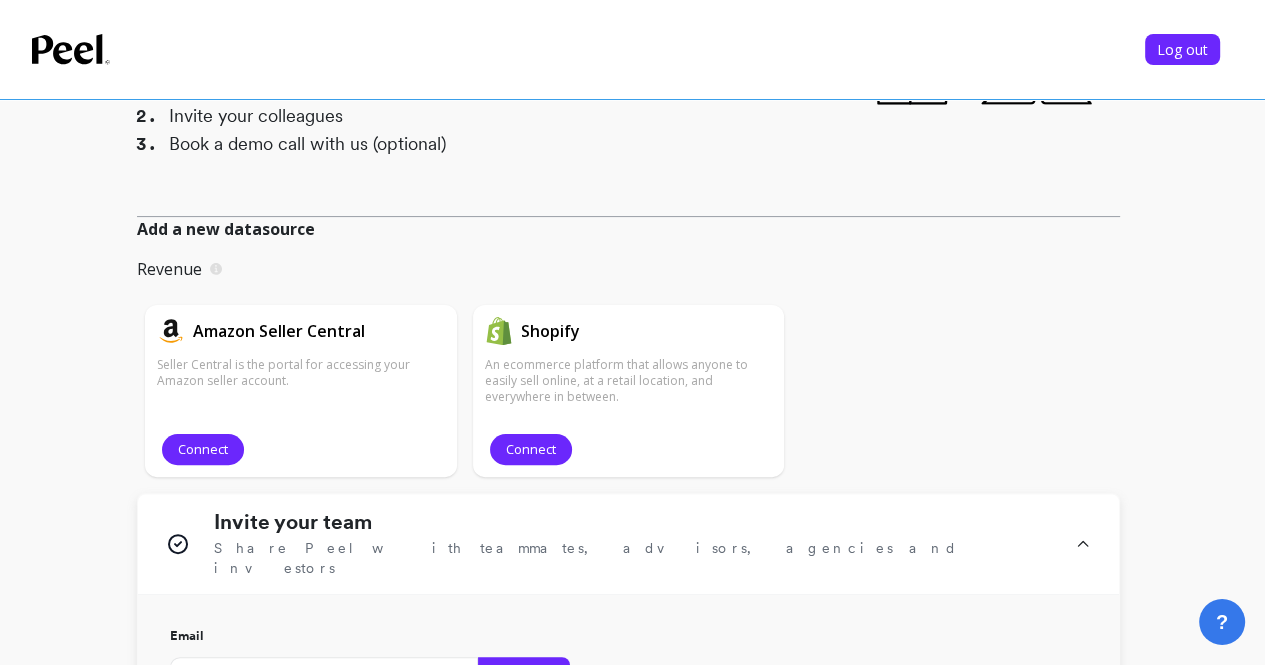 scroll, scrollTop: 0, scrollLeft: 0, axis: both 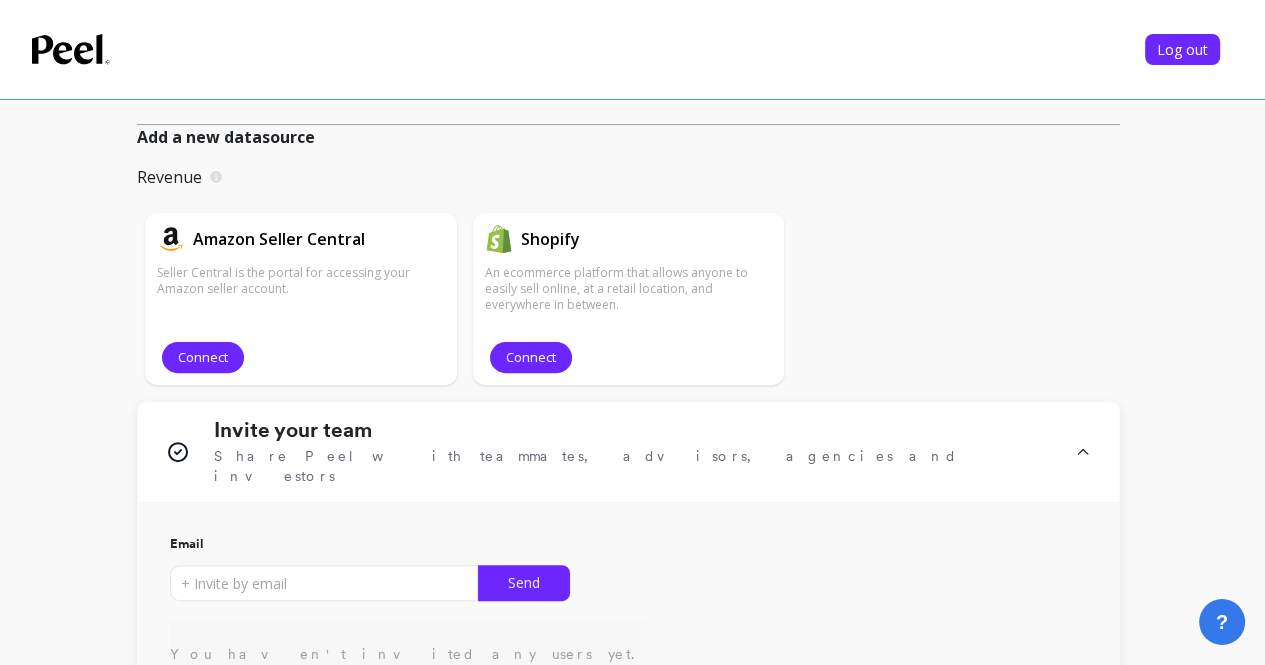 click on "Add a new datasource" at bounding box center (226, 137) 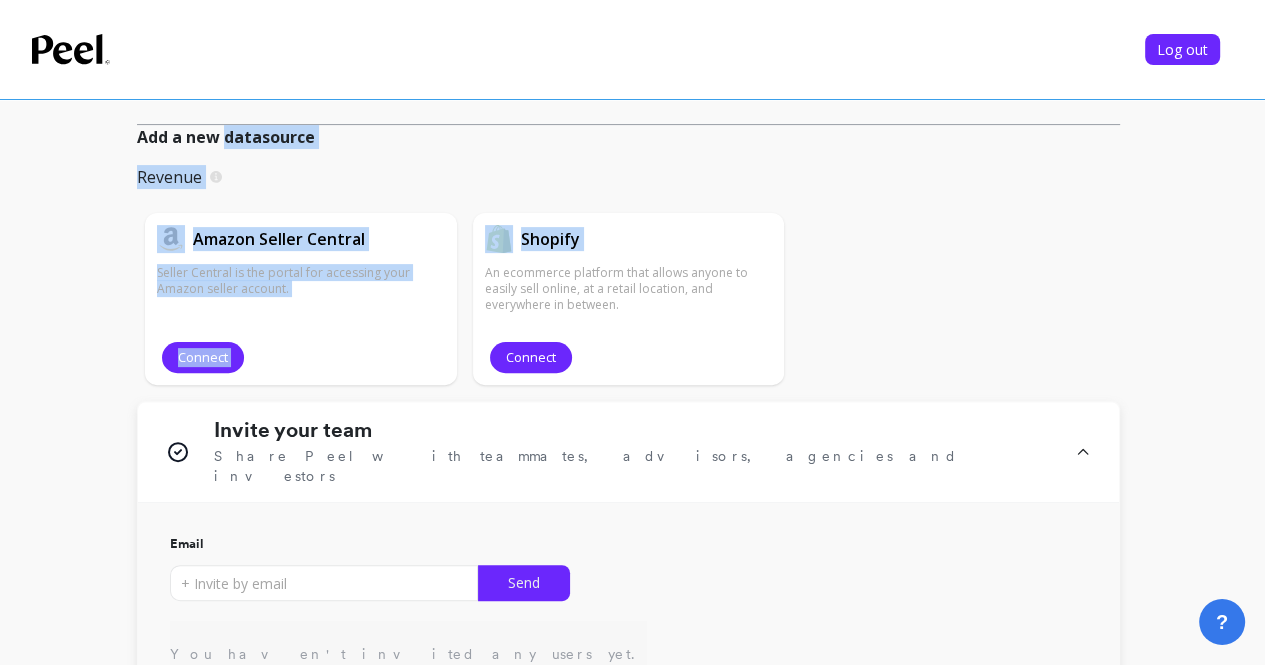 drag, startPoint x: 268, startPoint y: 131, endPoint x: 1038, endPoint y: 200, distance: 773.0854 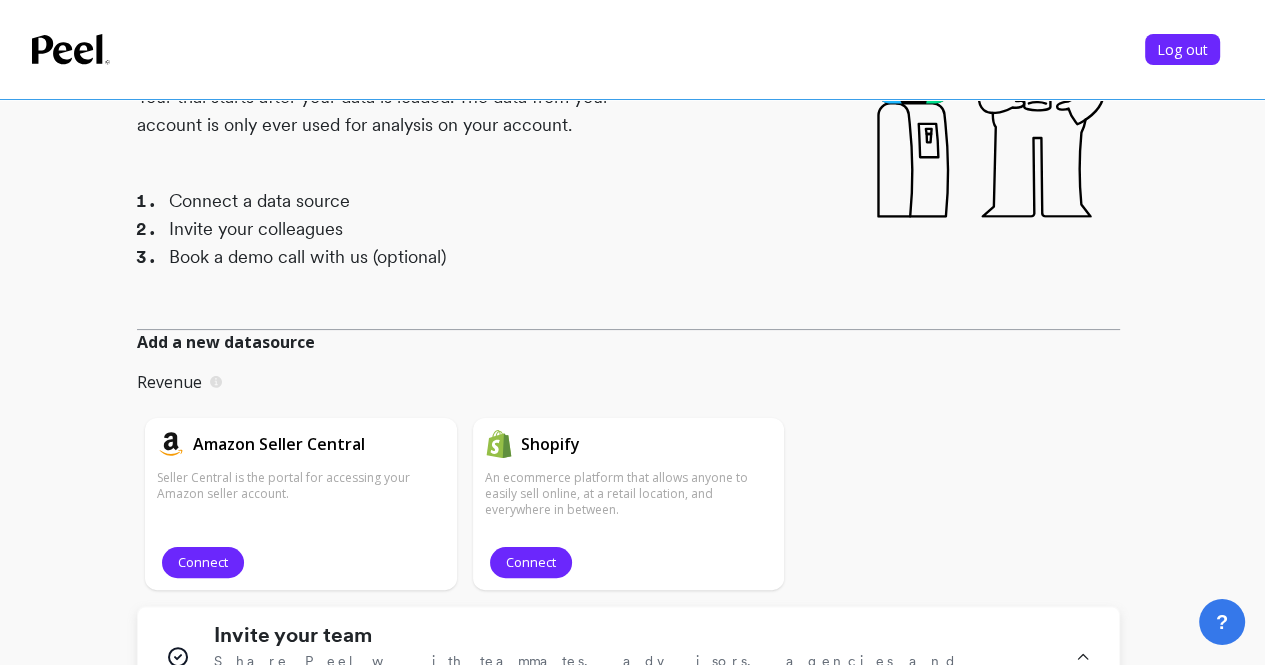 scroll, scrollTop: 263, scrollLeft: 0, axis: vertical 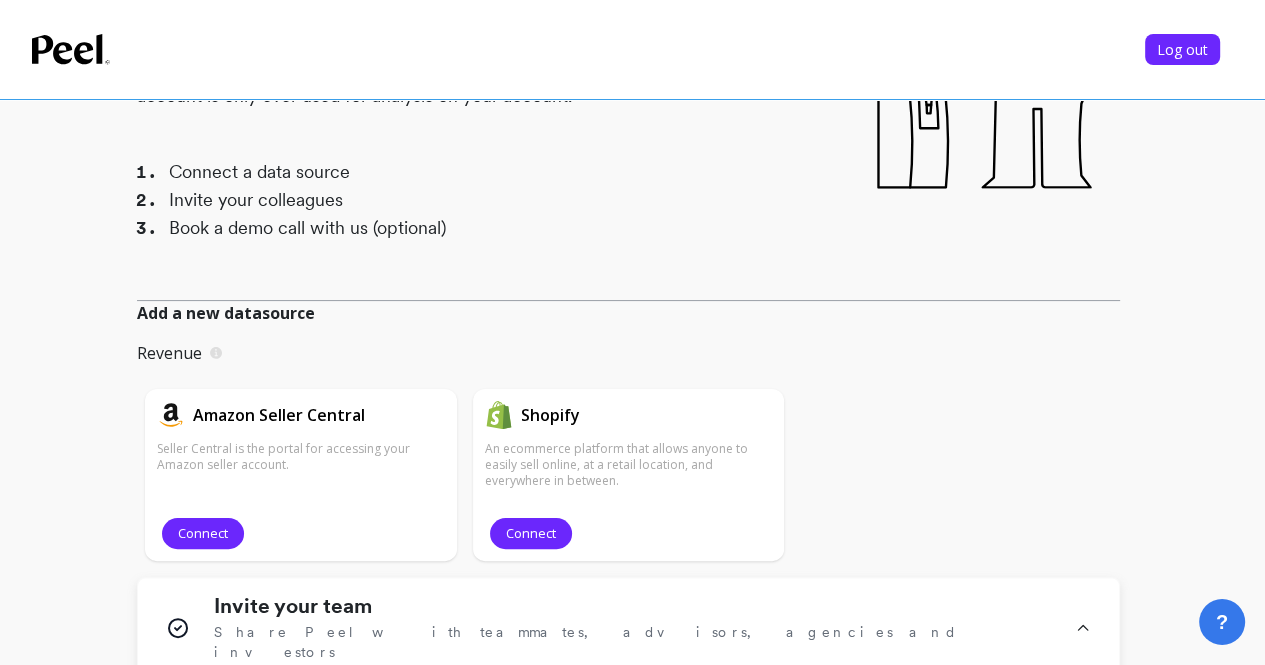 click on "Add a new datasource" at bounding box center [226, 313] 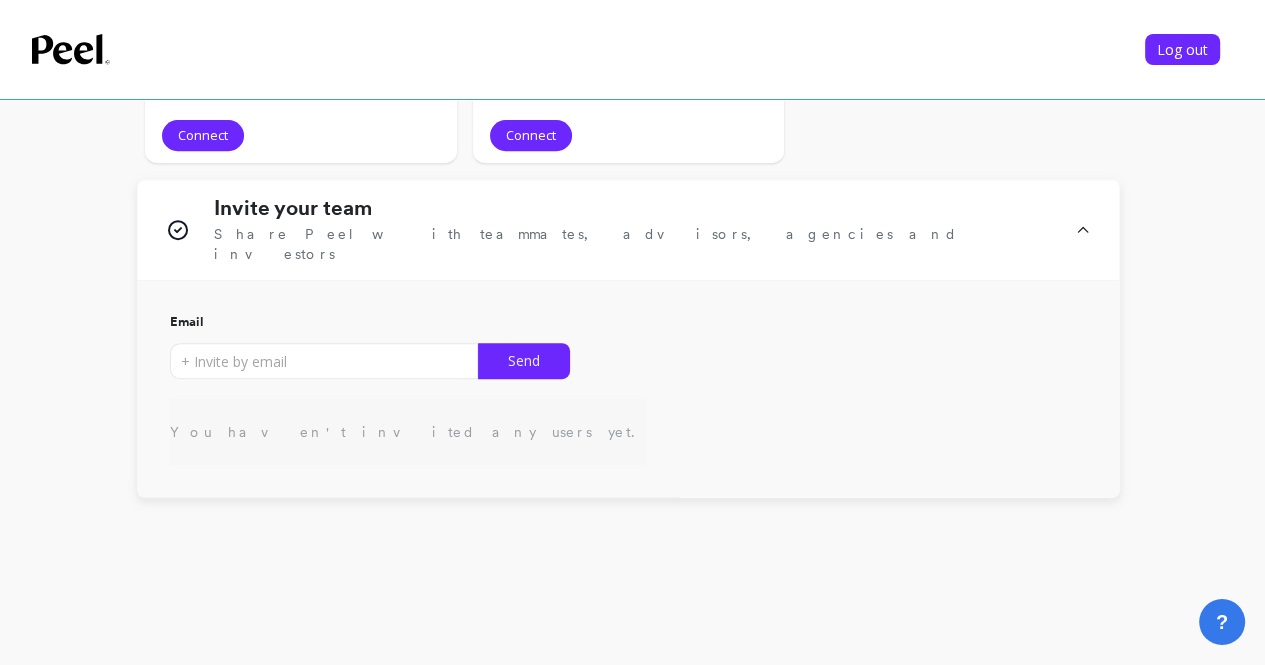 scroll, scrollTop: 701, scrollLeft: 0, axis: vertical 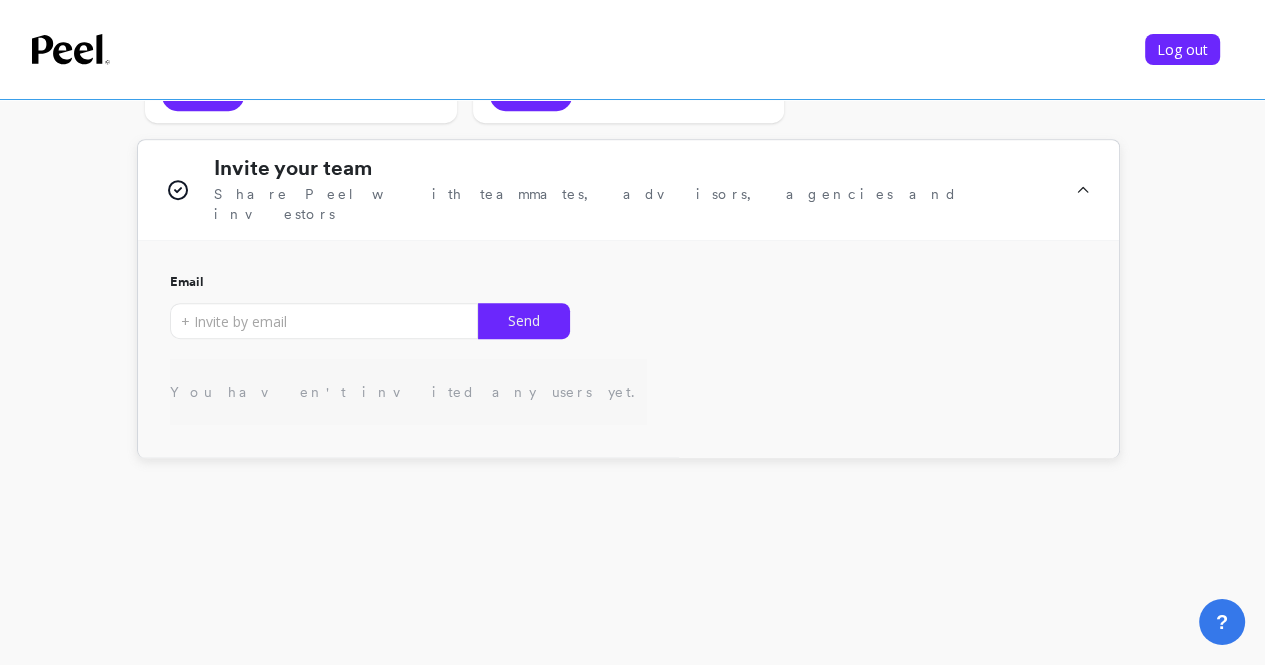 click on "Invite your team Share Peel with teammates, advisors, agencies and investors" at bounding box center [628, 190] 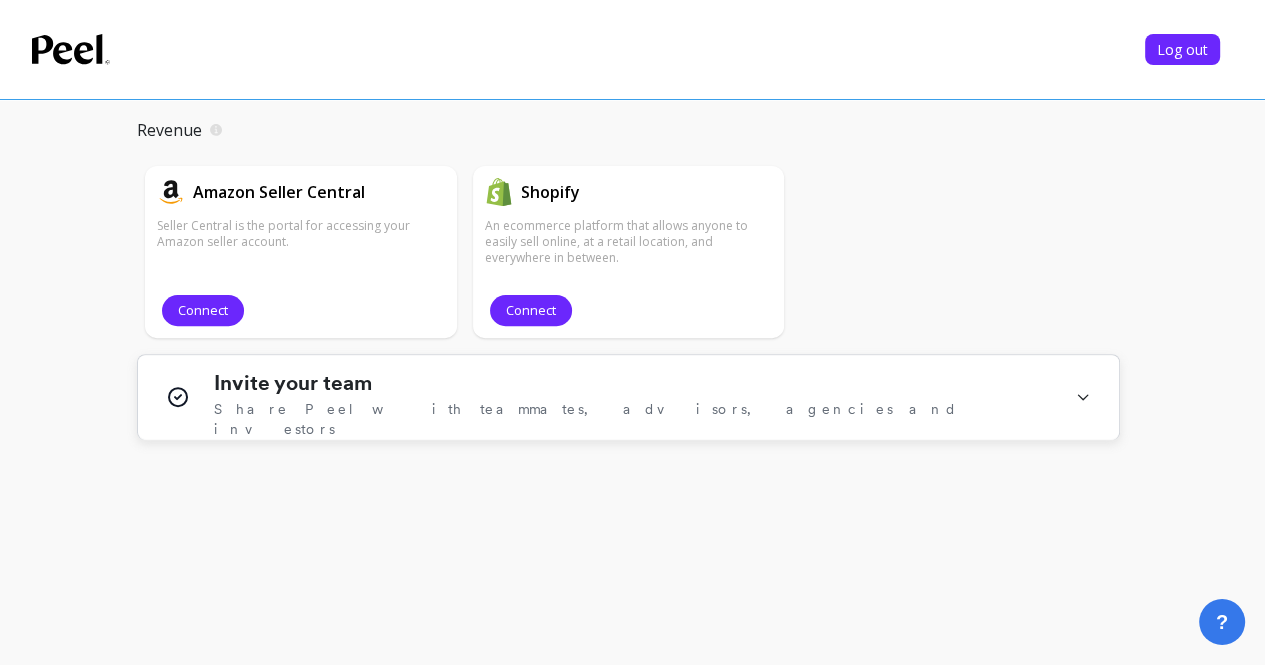 scroll, scrollTop: 485, scrollLeft: 0, axis: vertical 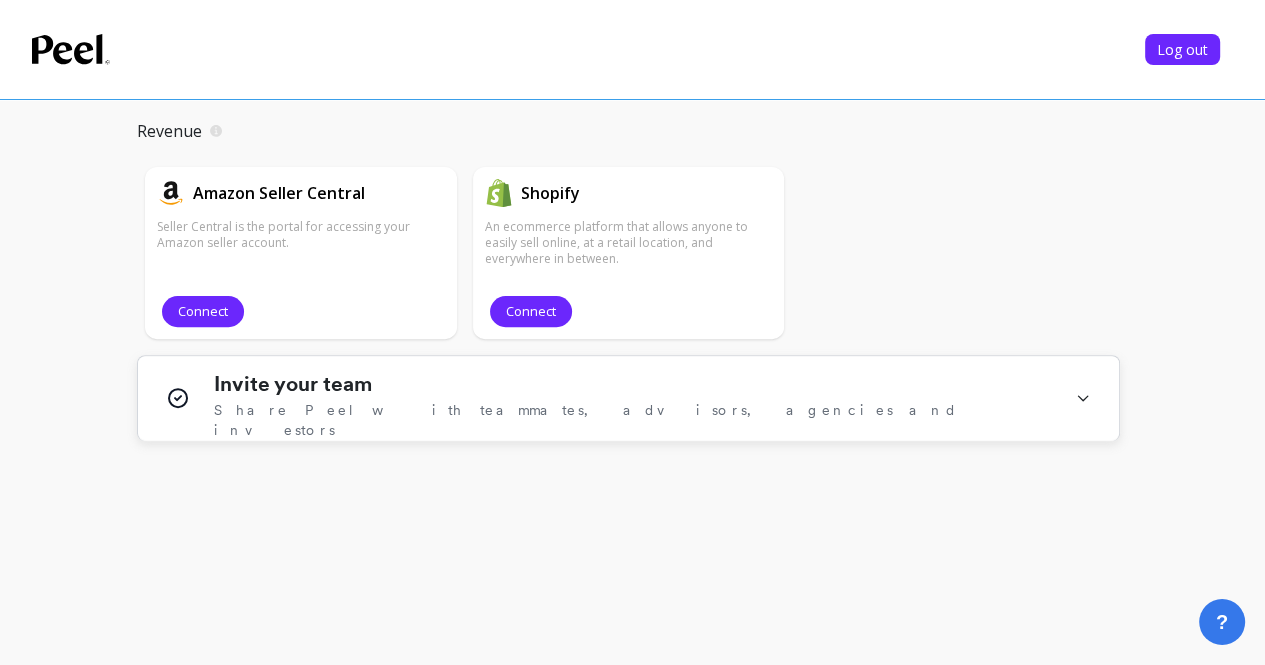 click on "Share Peel with teammates, advisors, agencies and investors" at bounding box center (632, 420) 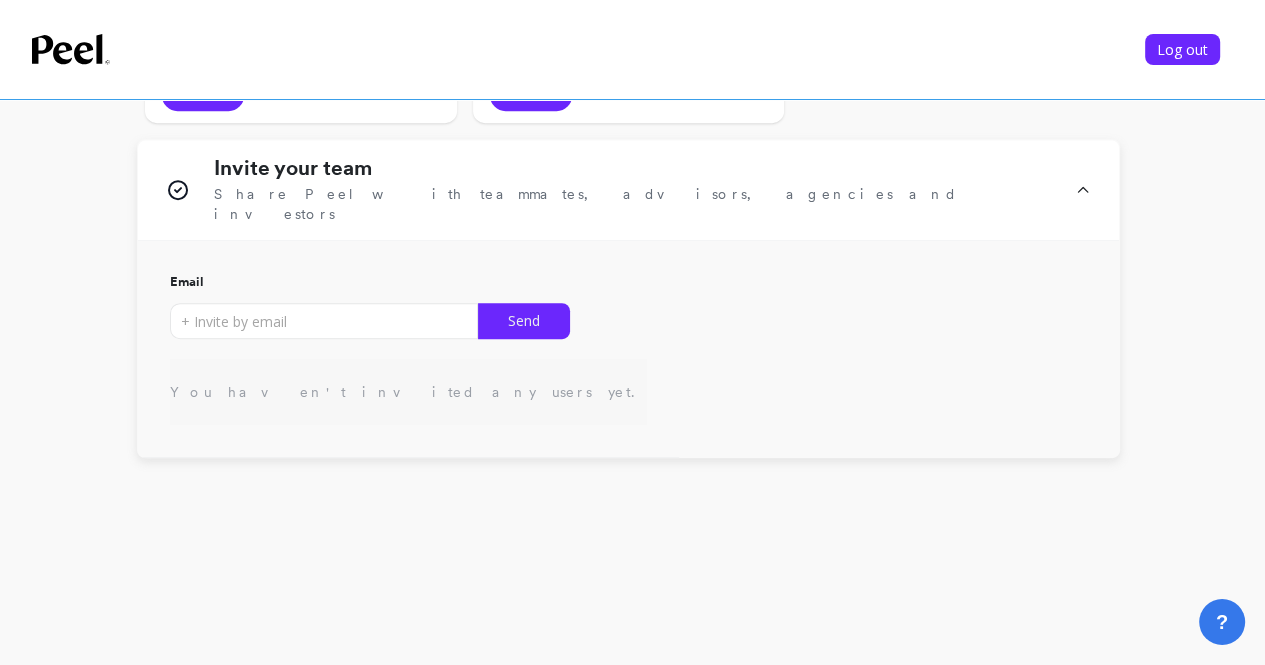 scroll, scrollTop: 0, scrollLeft: 0, axis: both 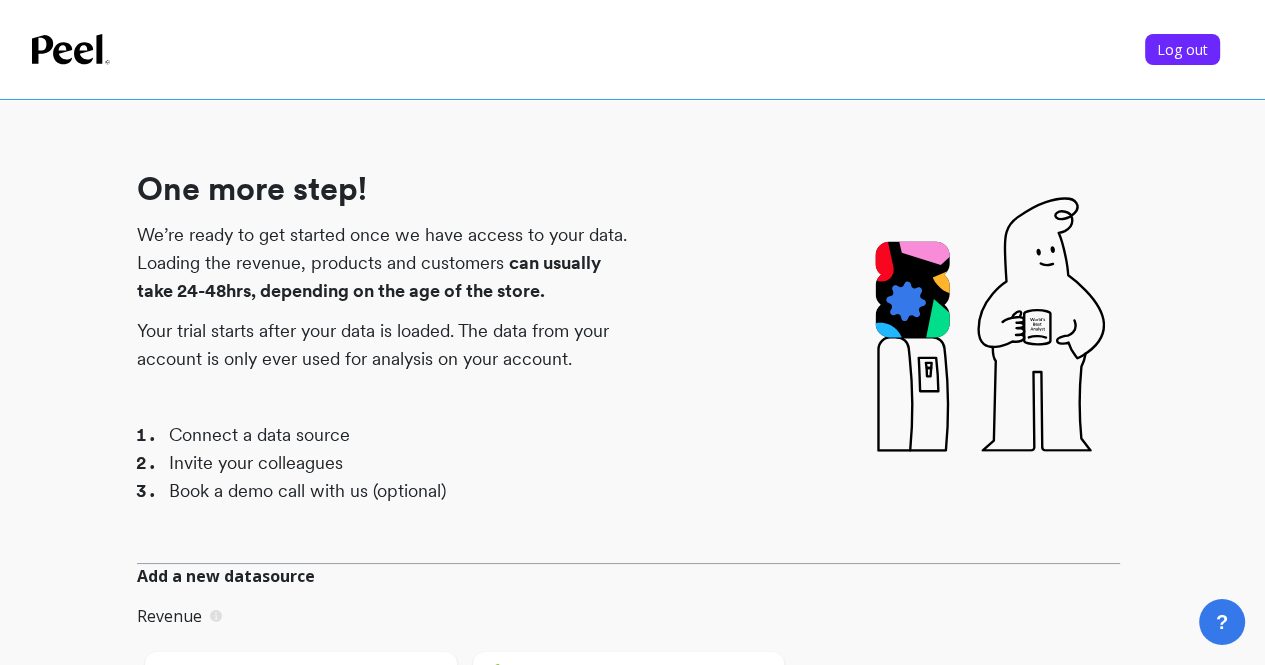 click on "Log out One more step! We’re ready to get started once we have access to your data. Loading the revenue, products and customers   can usually take 24-48hrs, depending on the age of the store. Your trial starts after your data is loaded. The data from your account is only ever used for analysis on your account. Connect a data source Invite your colleagues Book a demo call with us (optional) Add a new datasource Revenue   Connecting these sources will add revenue focused metrics to Peel. Amazon Seller Central Seller Central is the portal for accessing your Amazon seller account.   Connect Shopify An ecommerce platform that allows anyone to easily sell online, at a retail location, and everywhere in between.   Connect Invite your team Share Peel with teammates, advisors, agencies and investors Email   Send You haven't invited any users yet." at bounding box center (632, 692) 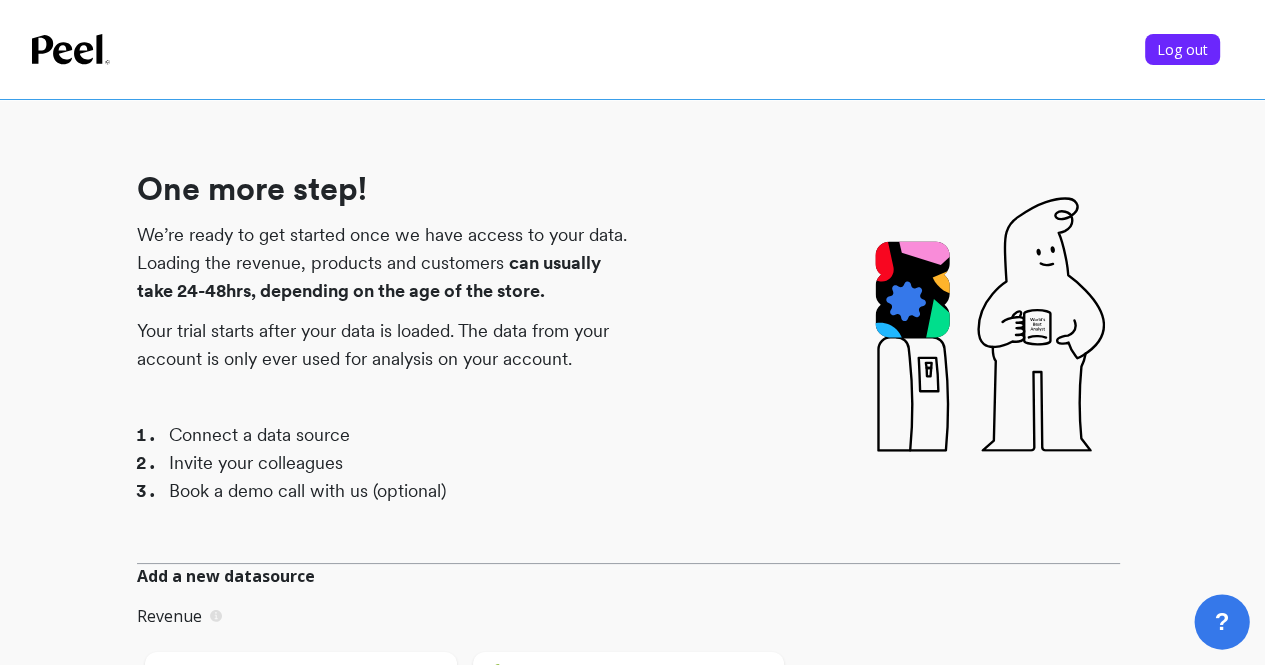 click on "?" at bounding box center [1222, 622] 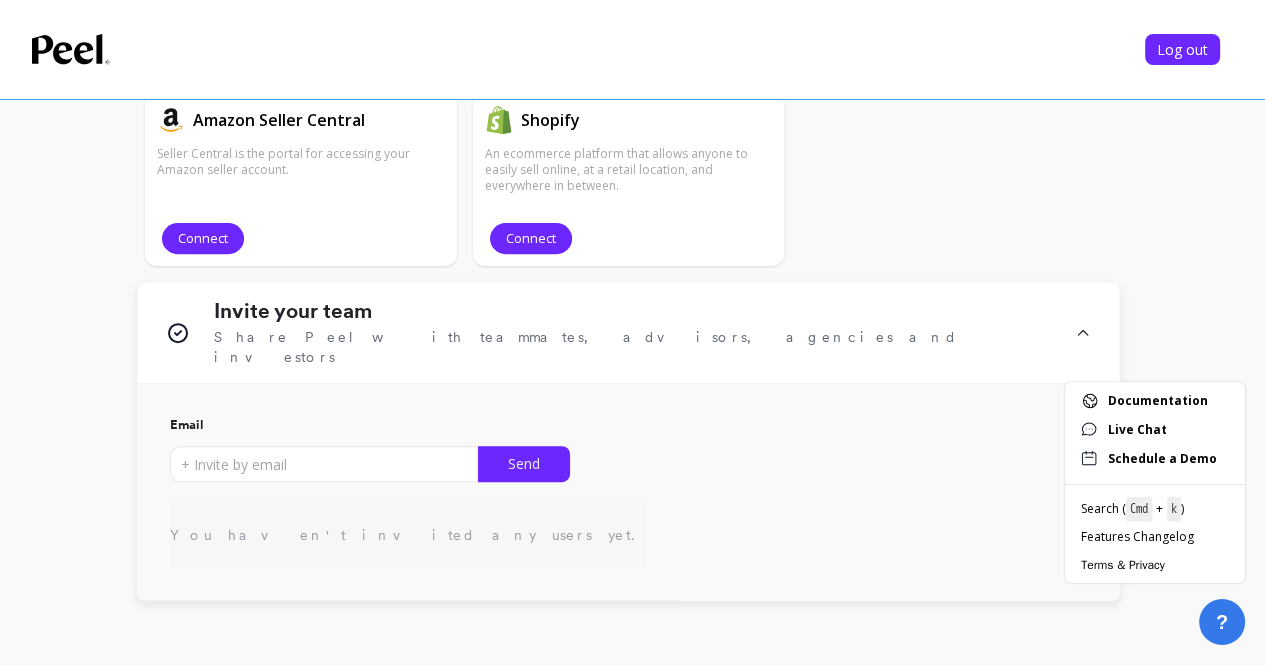 scroll, scrollTop: 582, scrollLeft: 0, axis: vertical 